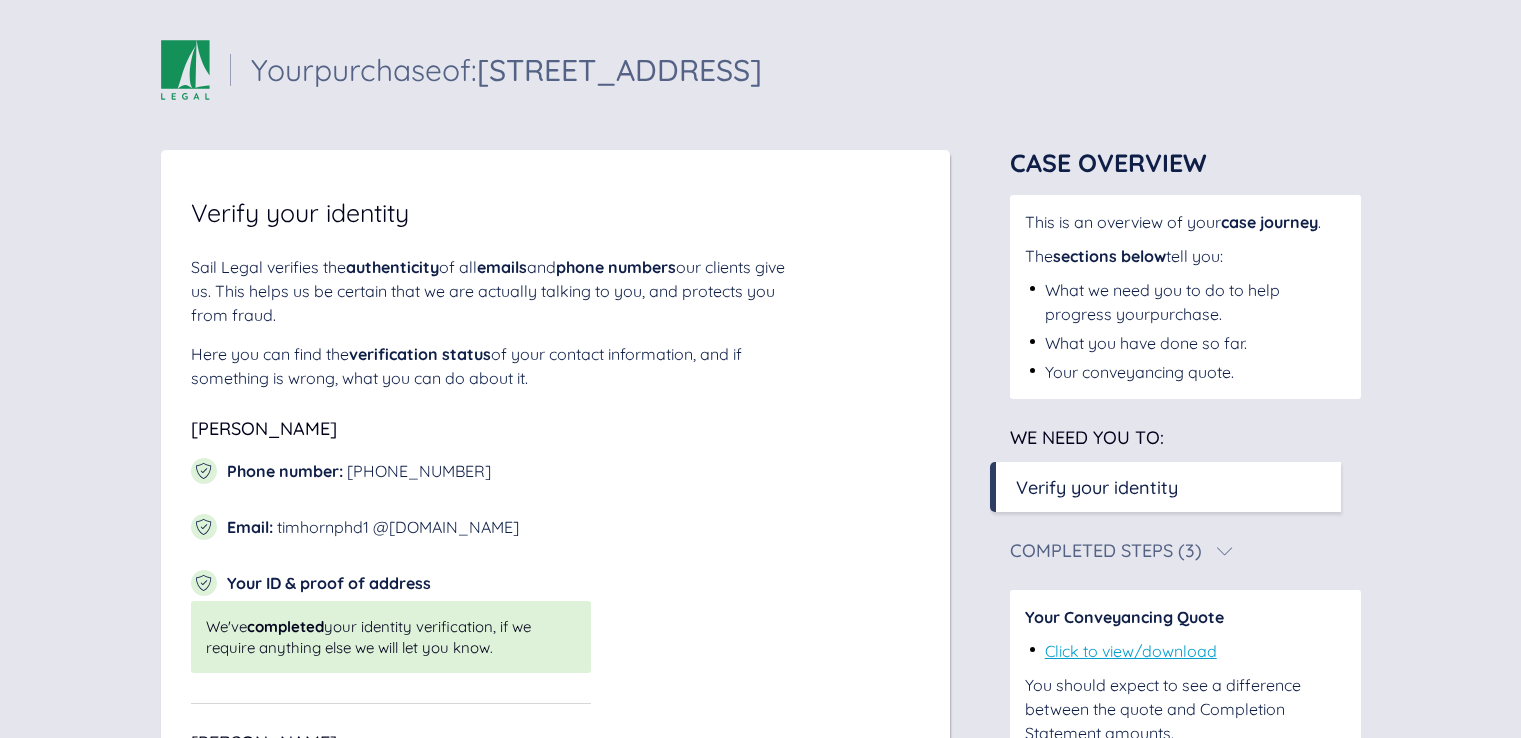 scroll, scrollTop: 0, scrollLeft: 0, axis: both 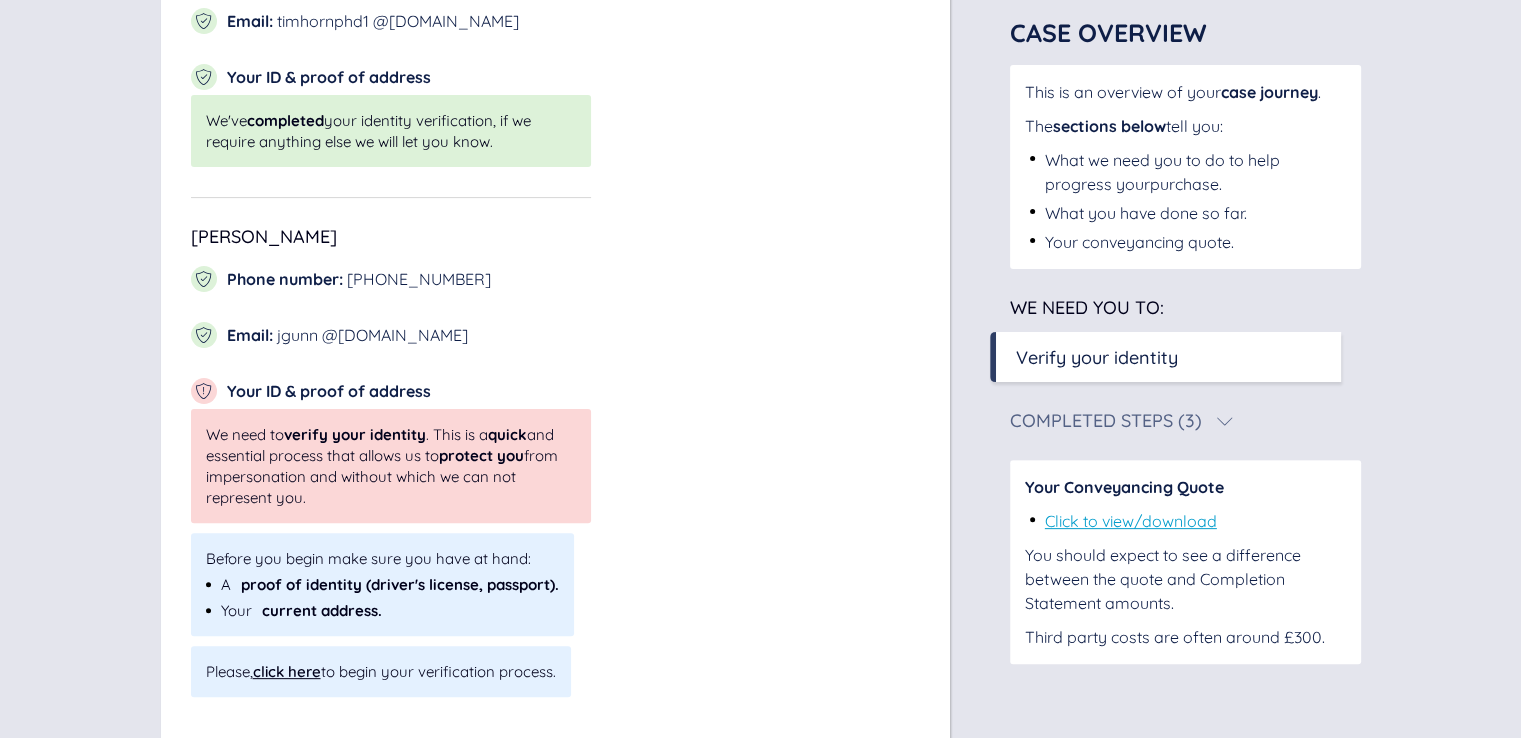 click on "We need to  verify your identity . This is a  quick  and essential process that allows us to  protect you  from impersonation and without which we can not represent you." at bounding box center (391, 466) 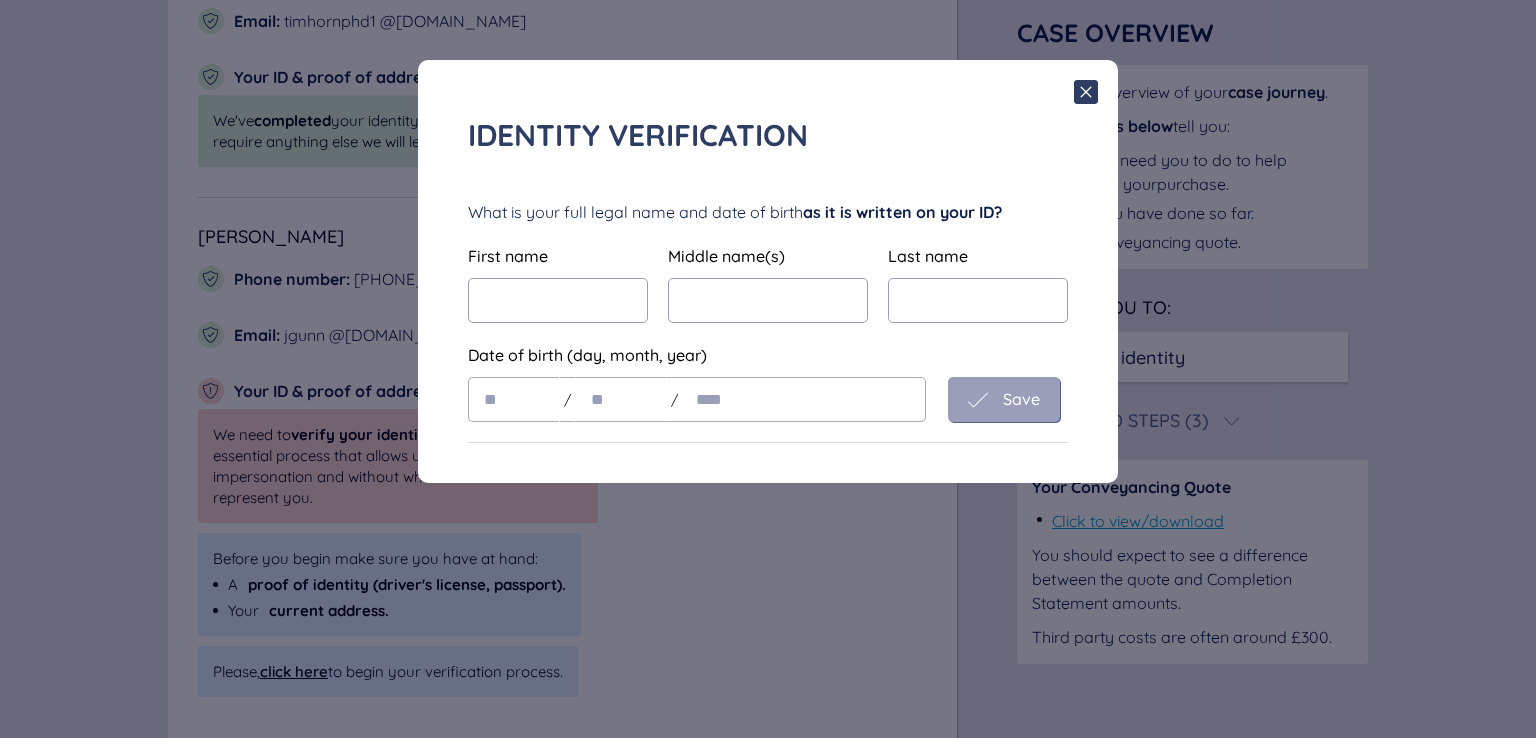 click on "Identity verification What is your full legal name and date of birth  as it is written on your ID? First name Middle name(s) Last name First name Middle name(s) Last name Date of birth (day, month, year) / / Save Date of birth (day, month, year) / / Save" at bounding box center (768, 369) 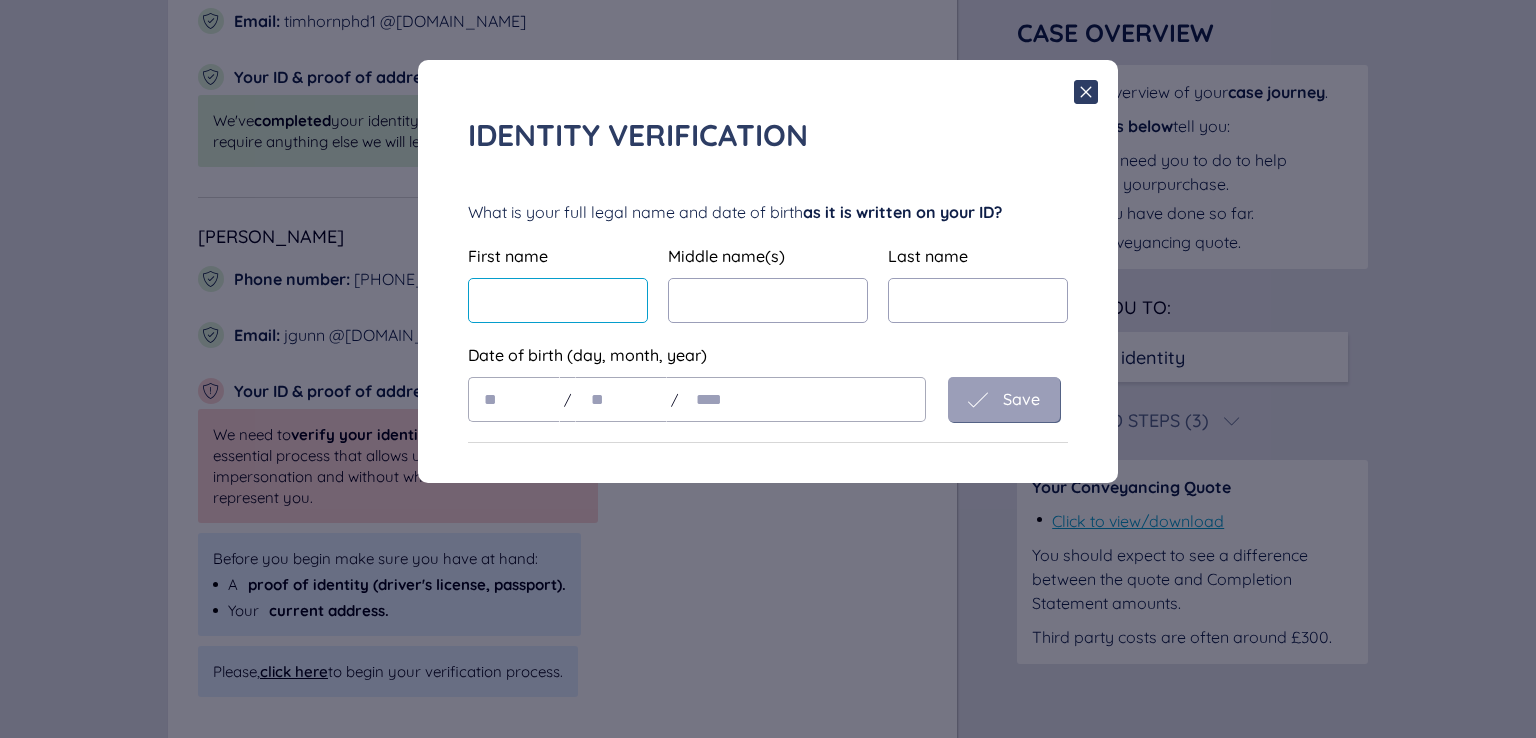 click at bounding box center [558, 300] 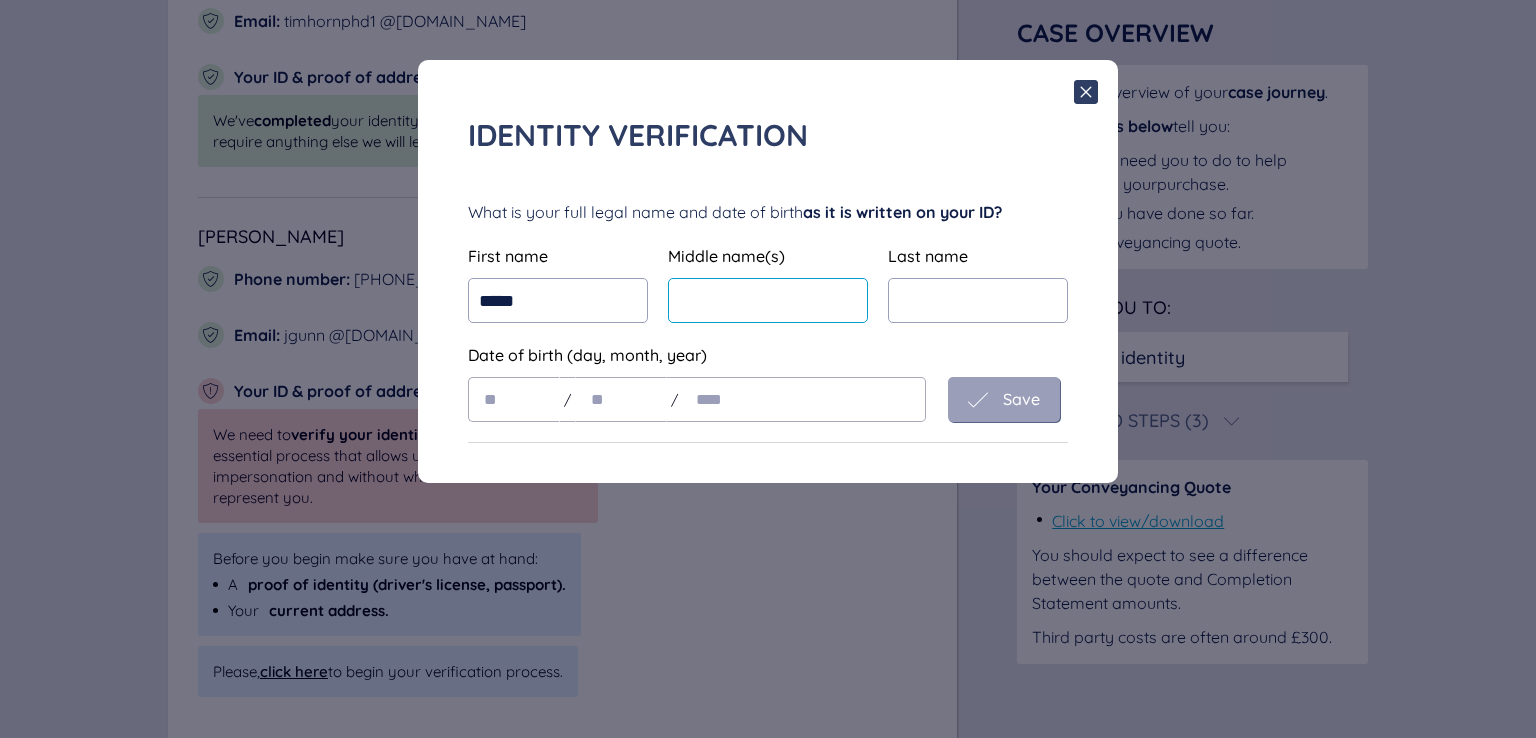 paste on "**********" 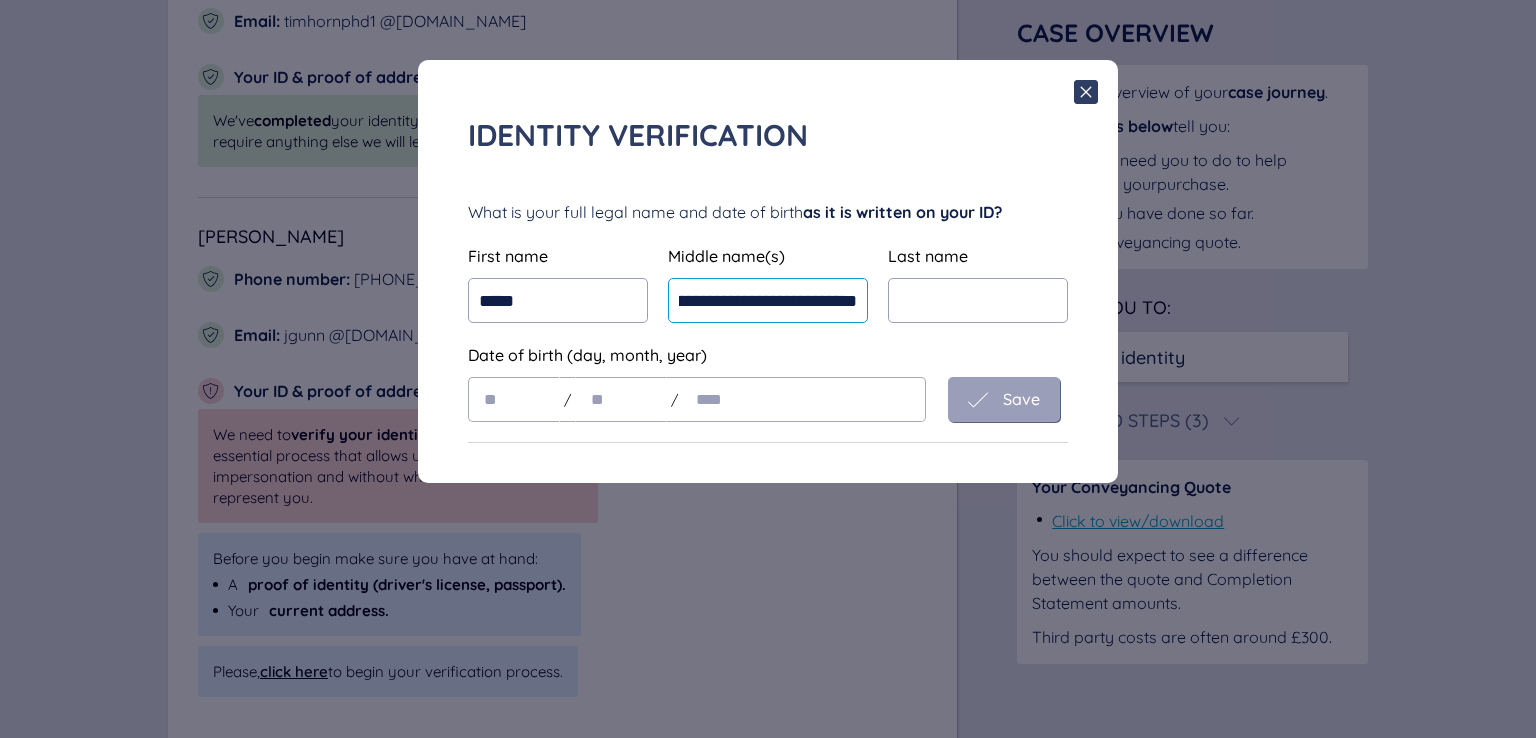 scroll, scrollTop: 0, scrollLeft: 560, axis: horizontal 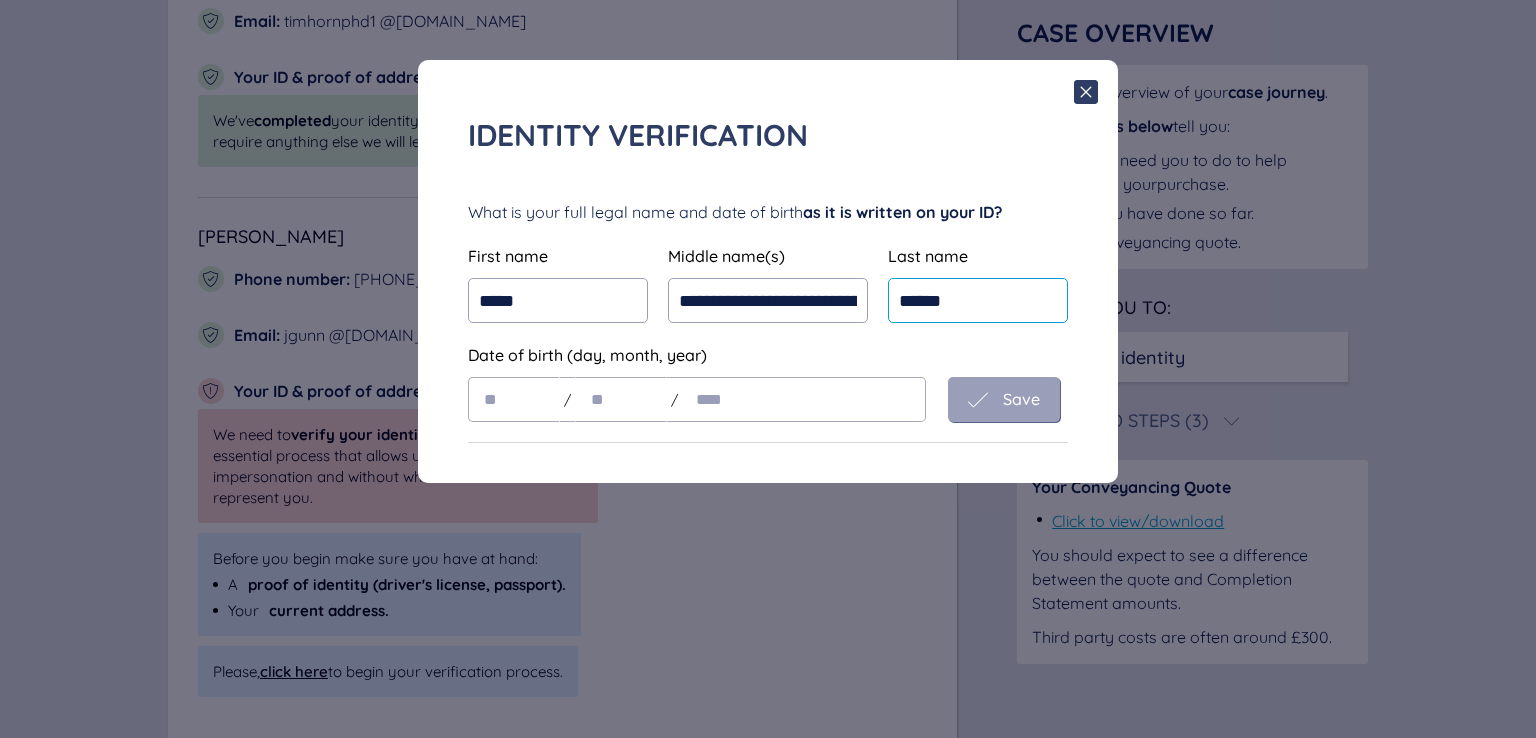 type on "******" 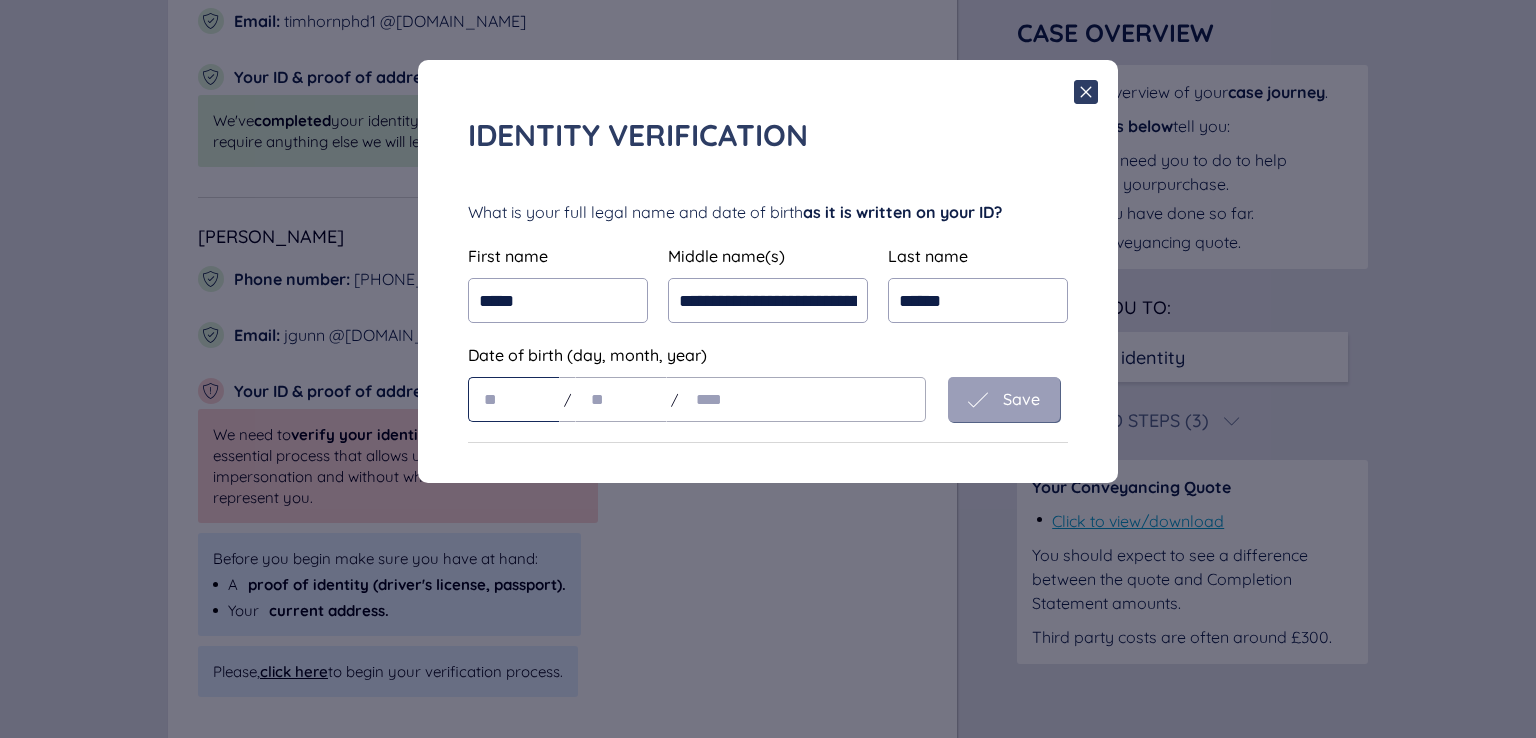 click at bounding box center (514, 399) 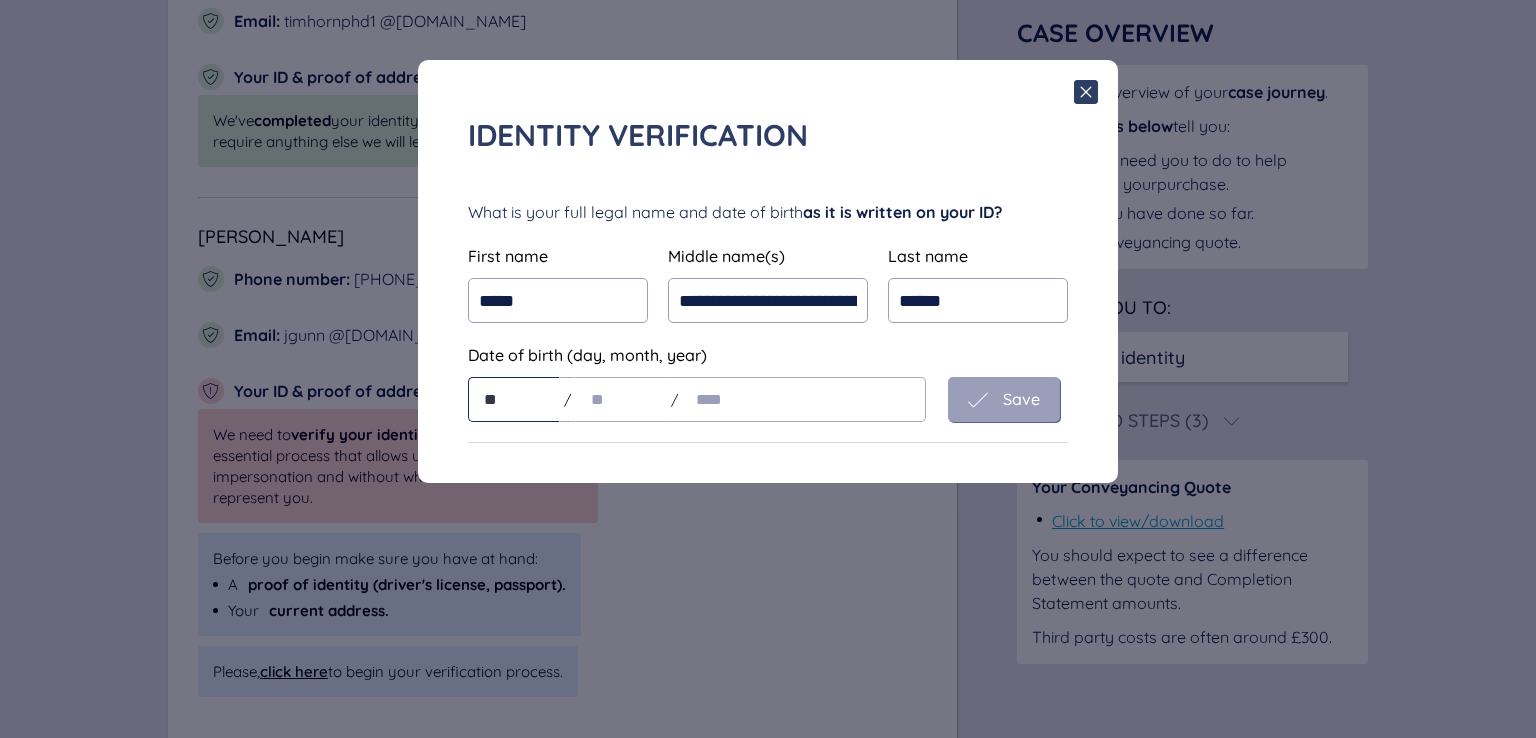 type on "**" 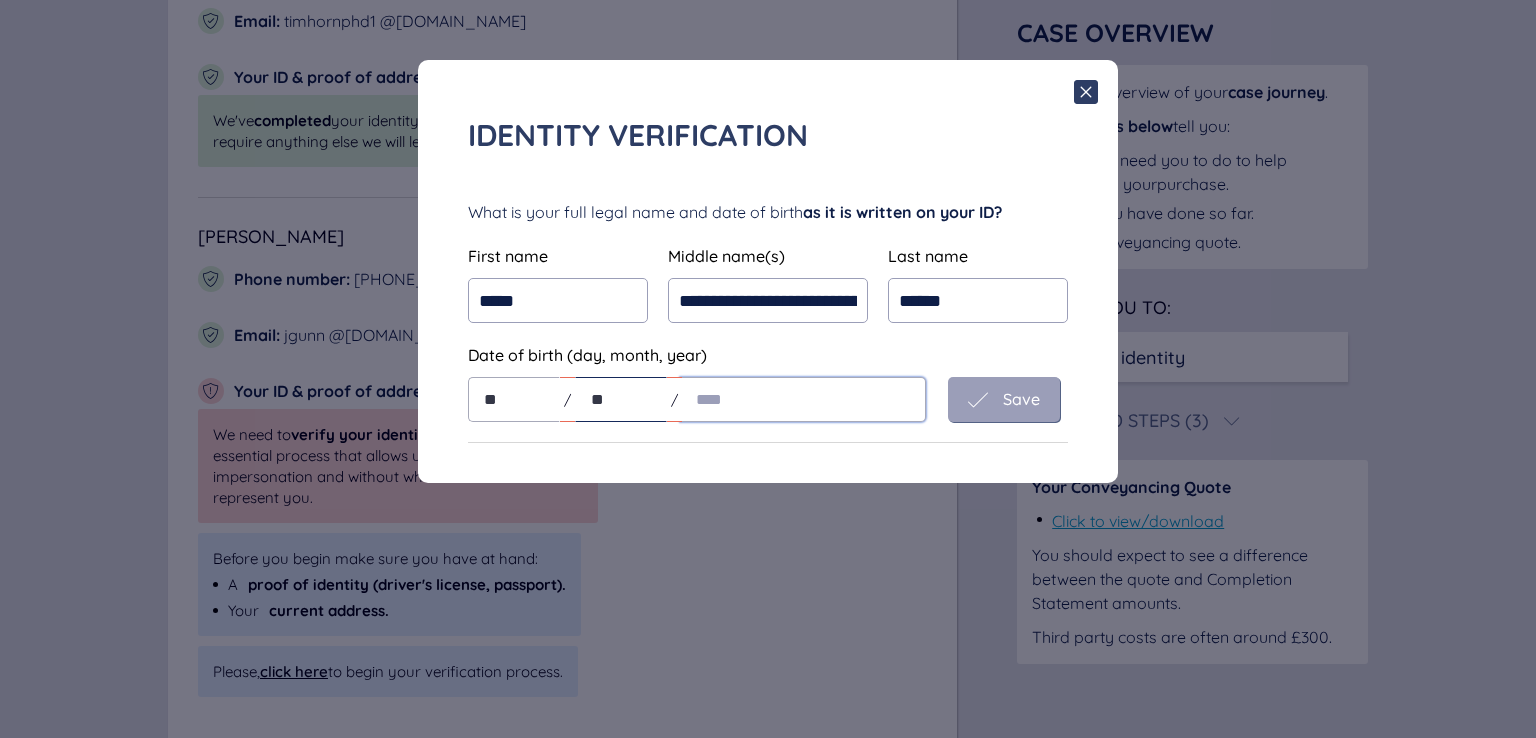 type on "**" 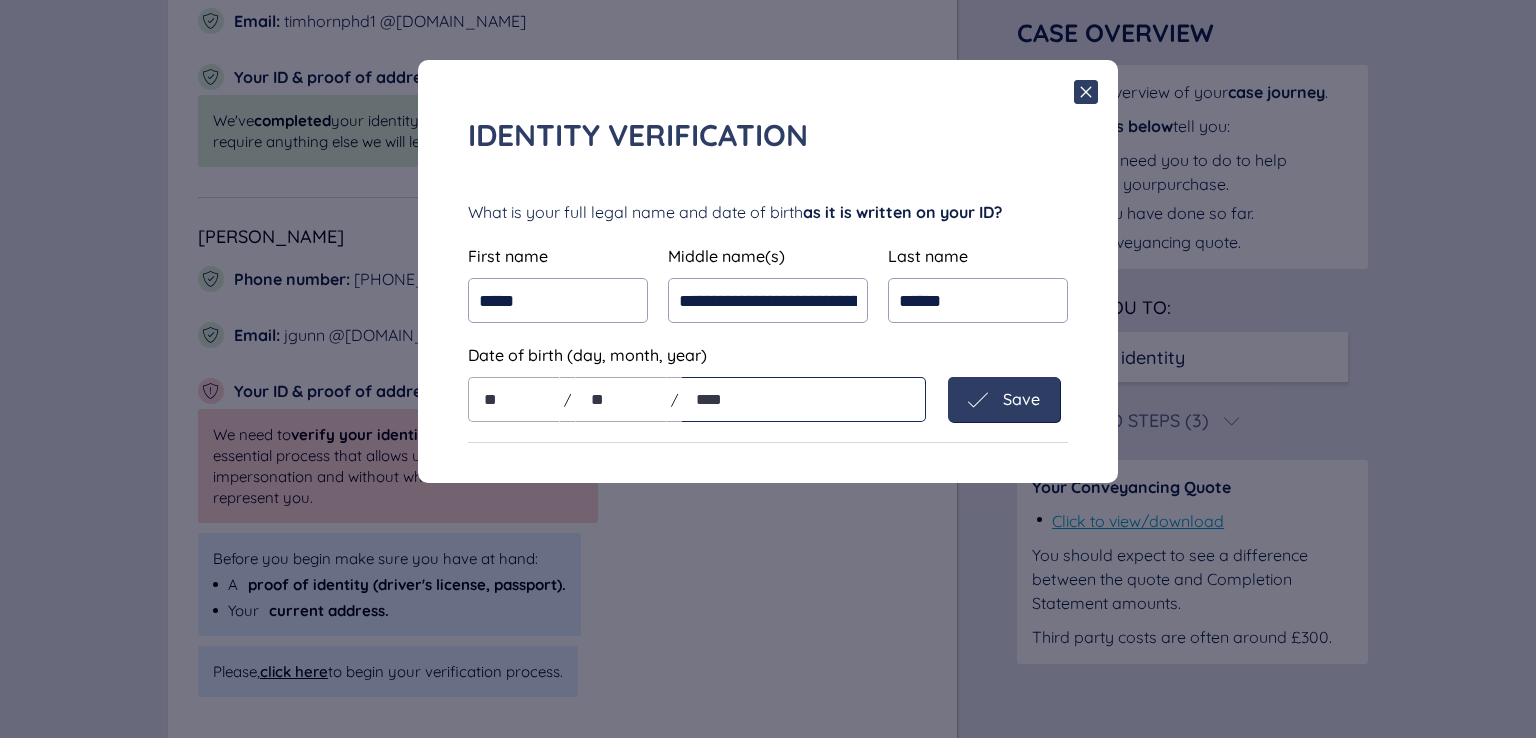 type on "****" 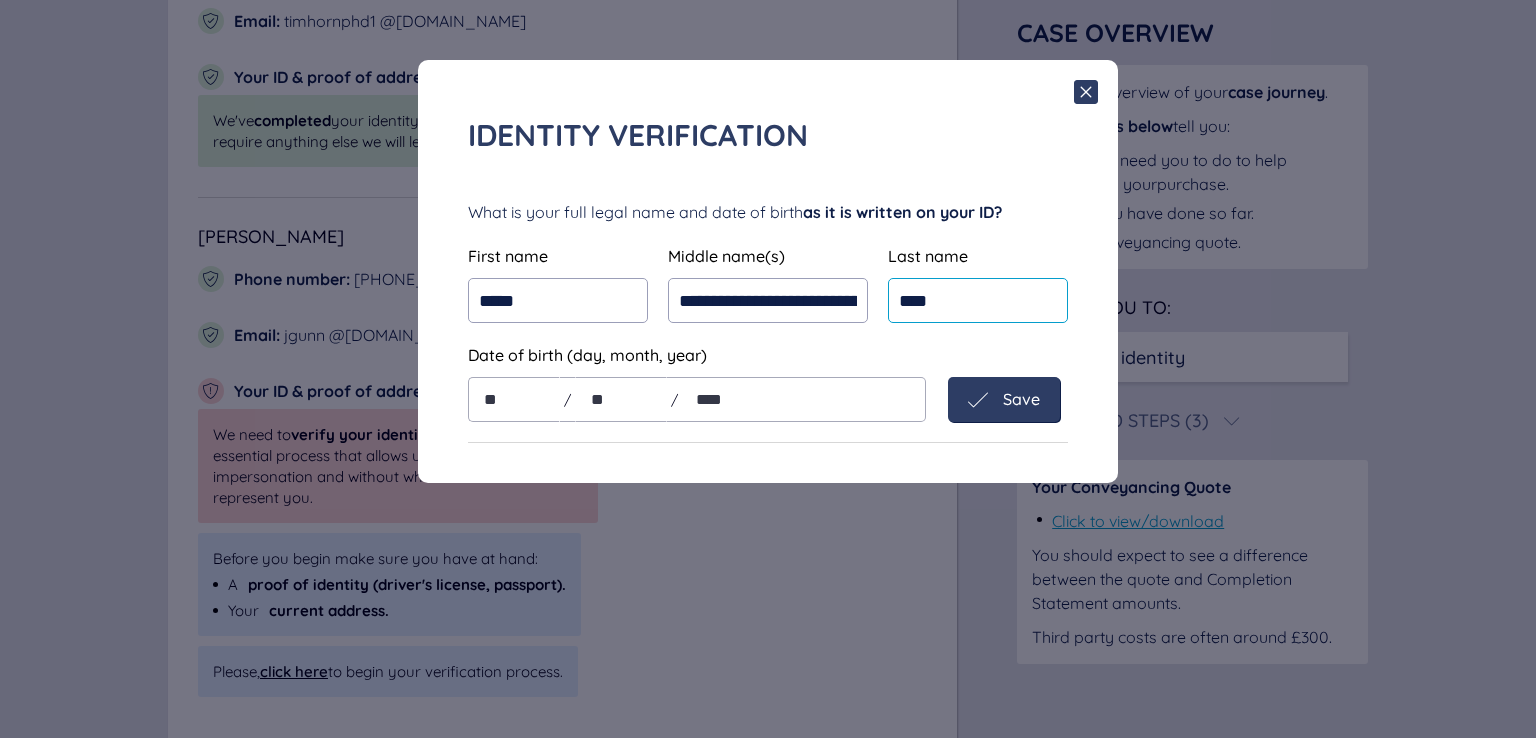type on "****" 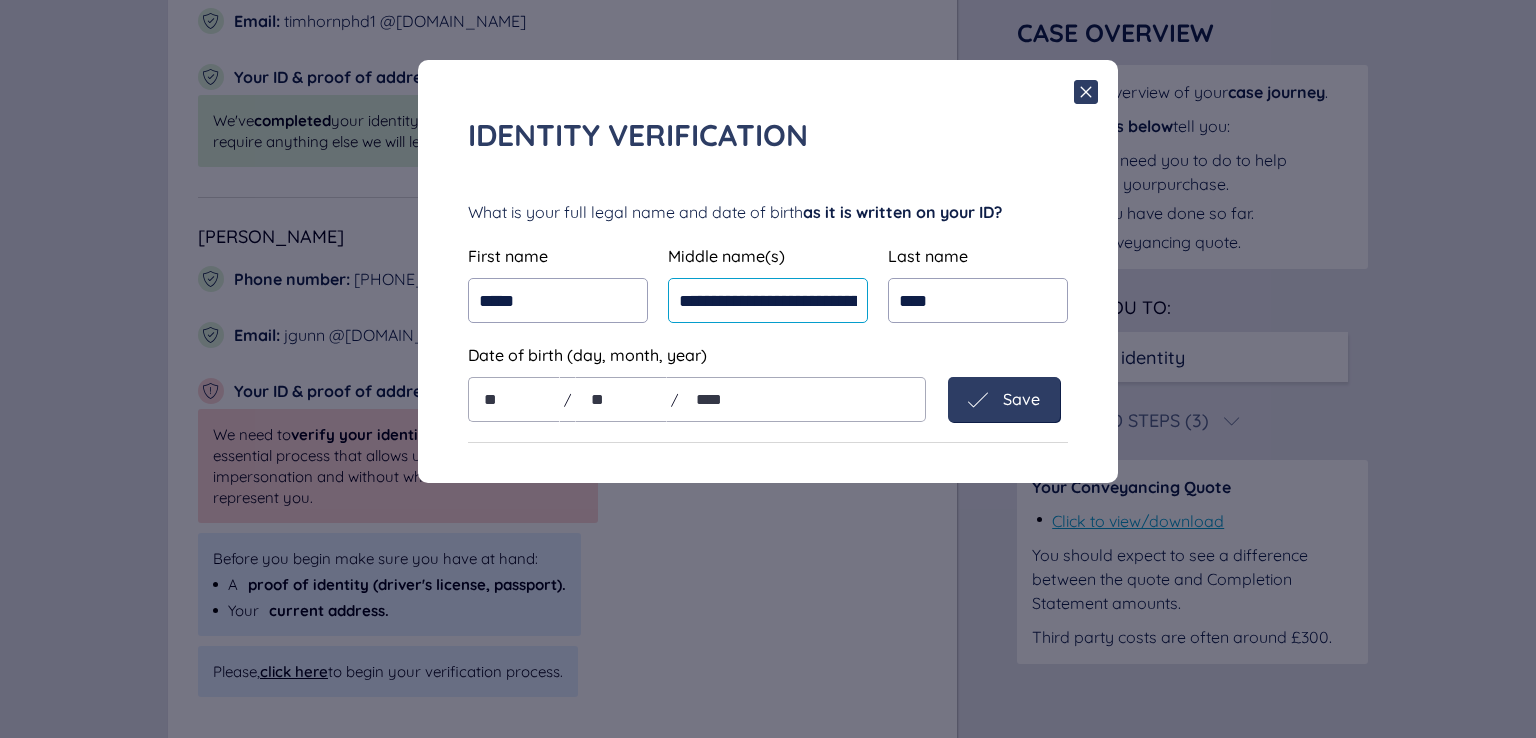 drag, startPoint x: 669, startPoint y: 299, endPoint x: 788, endPoint y: 285, distance: 119.8207 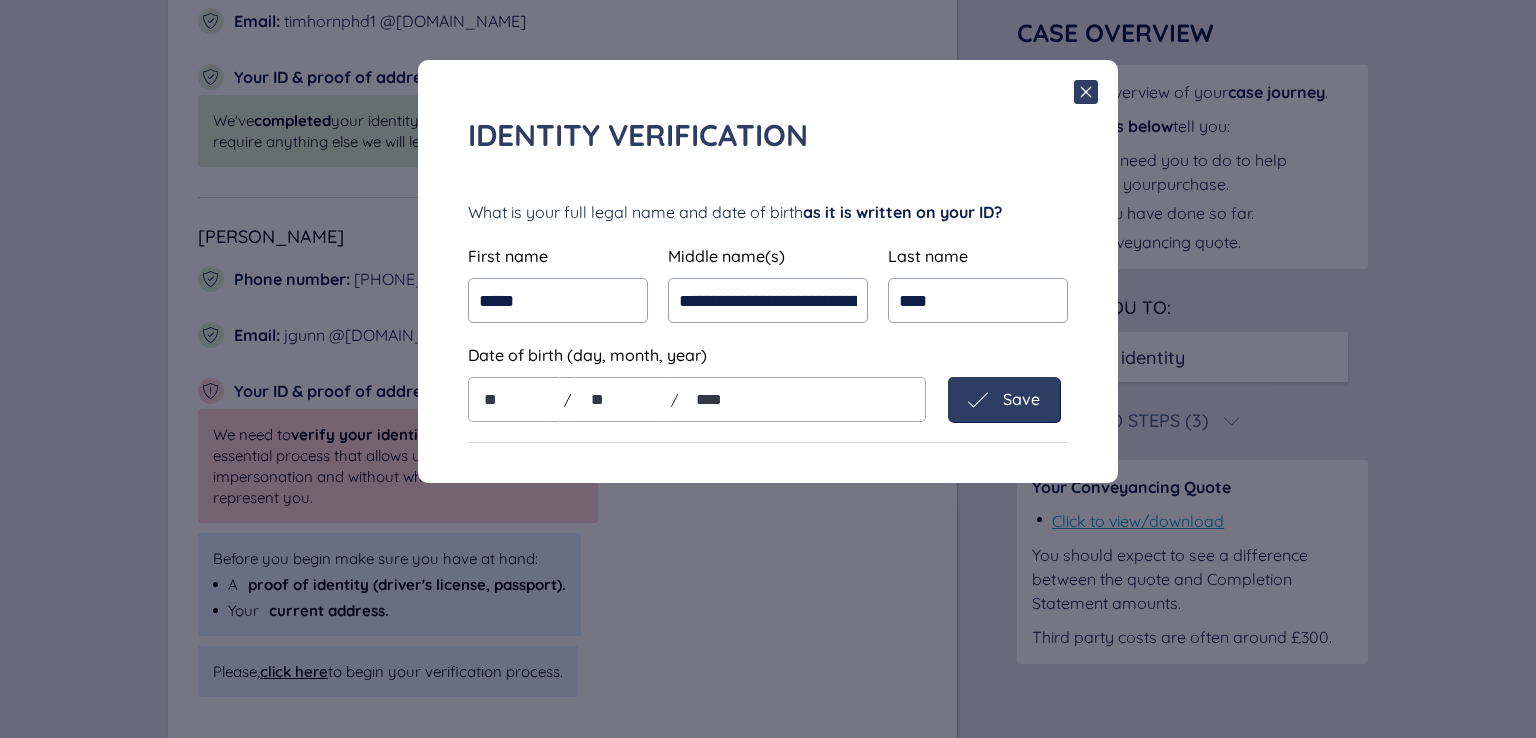 drag, startPoint x: 699, startPoint y: 293, endPoint x: 636, endPoint y: 237, distance: 84.29116 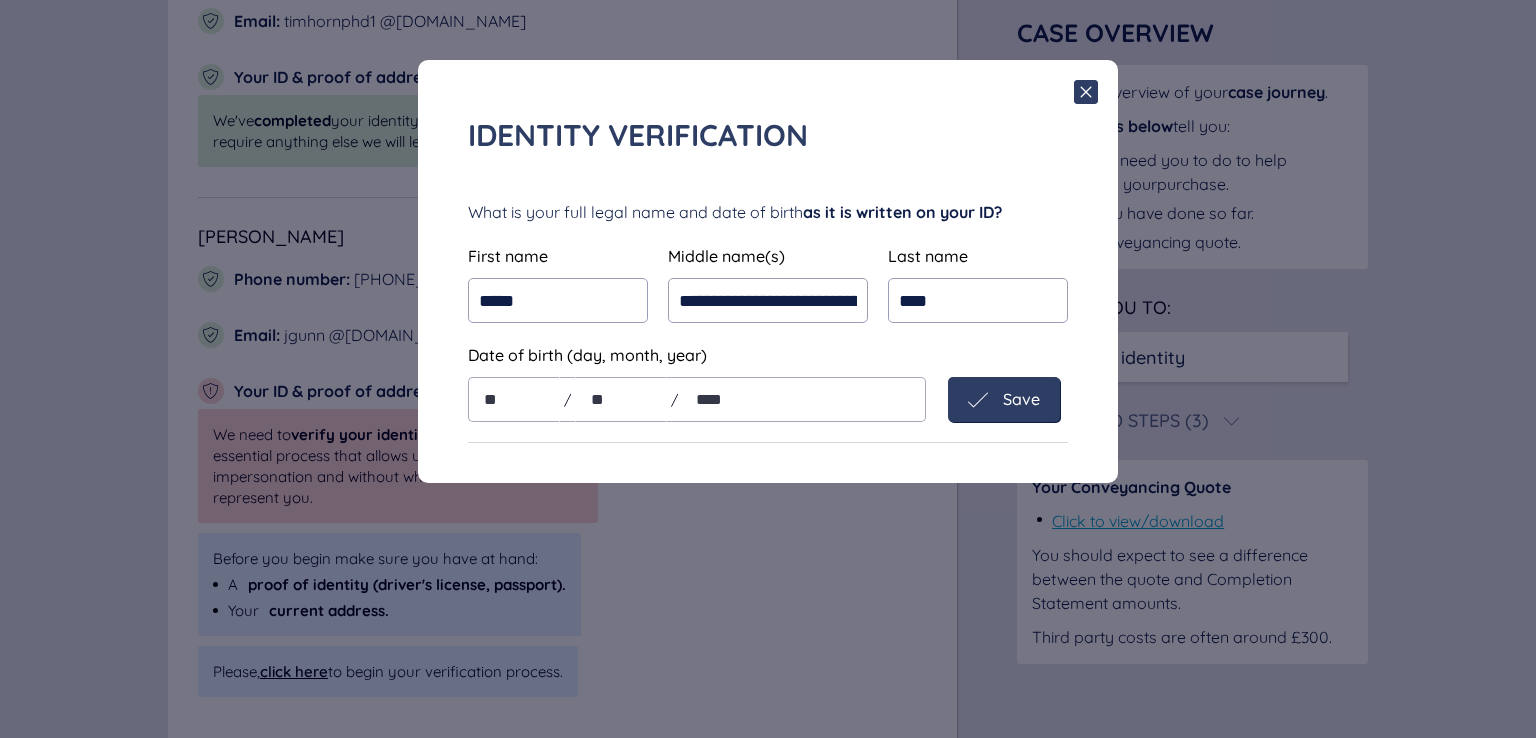 drag, startPoint x: 636, startPoint y: 237, endPoint x: 1093, endPoint y: 212, distance: 457.6833 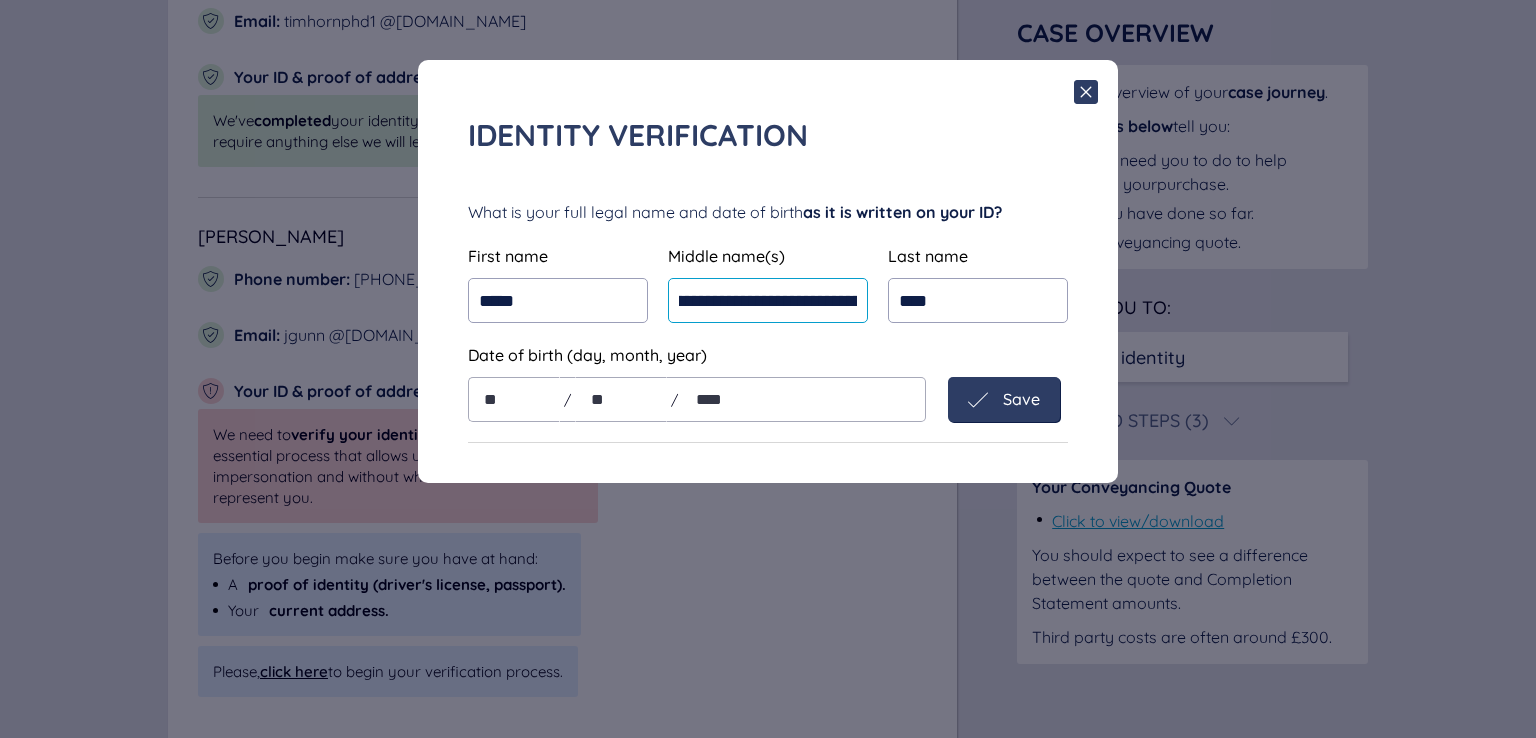 scroll, scrollTop: 0, scrollLeft: 560, axis: horizontal 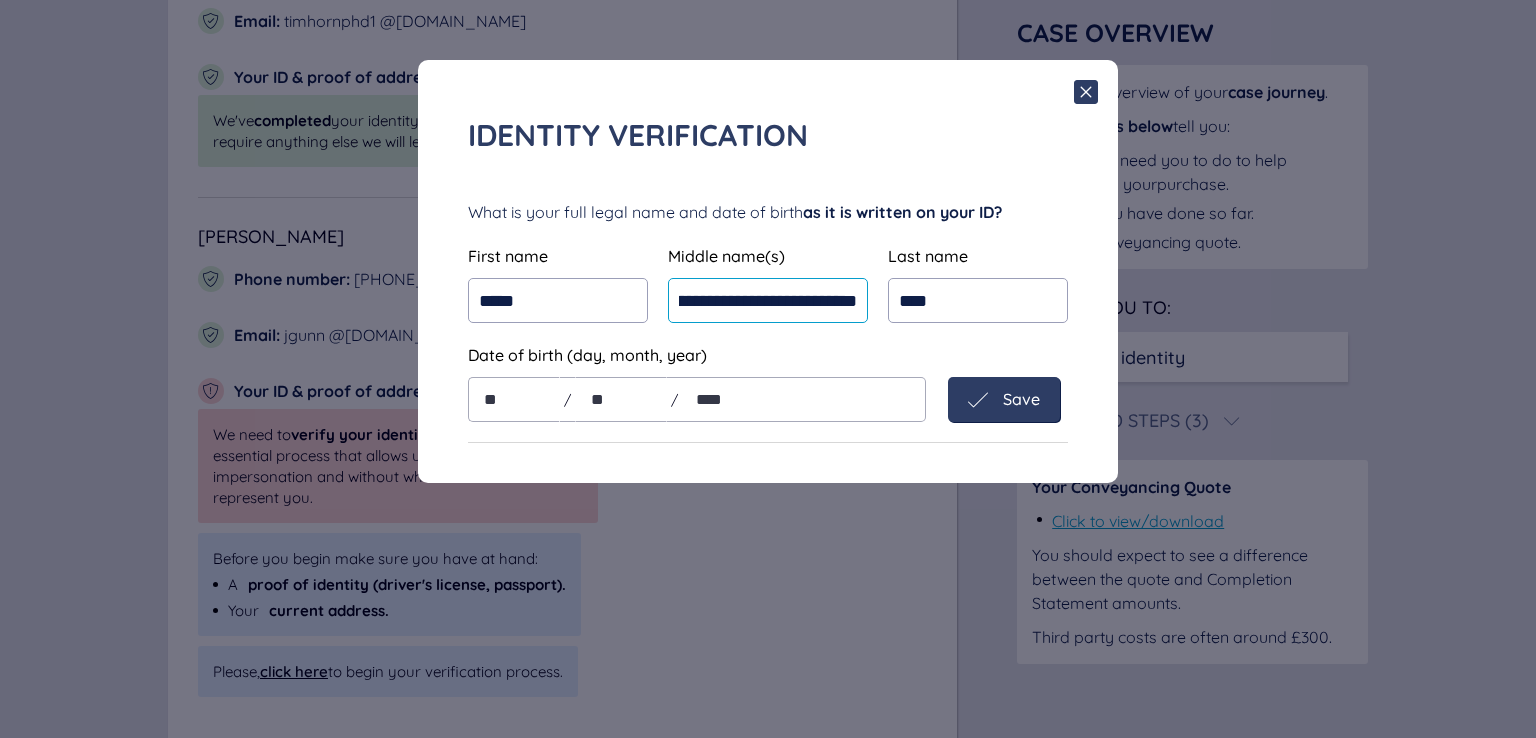 drag, startPoint x: 676, startPoint y: 300, endPoint x: 890, endPoint y: 296, distance: 214.03738 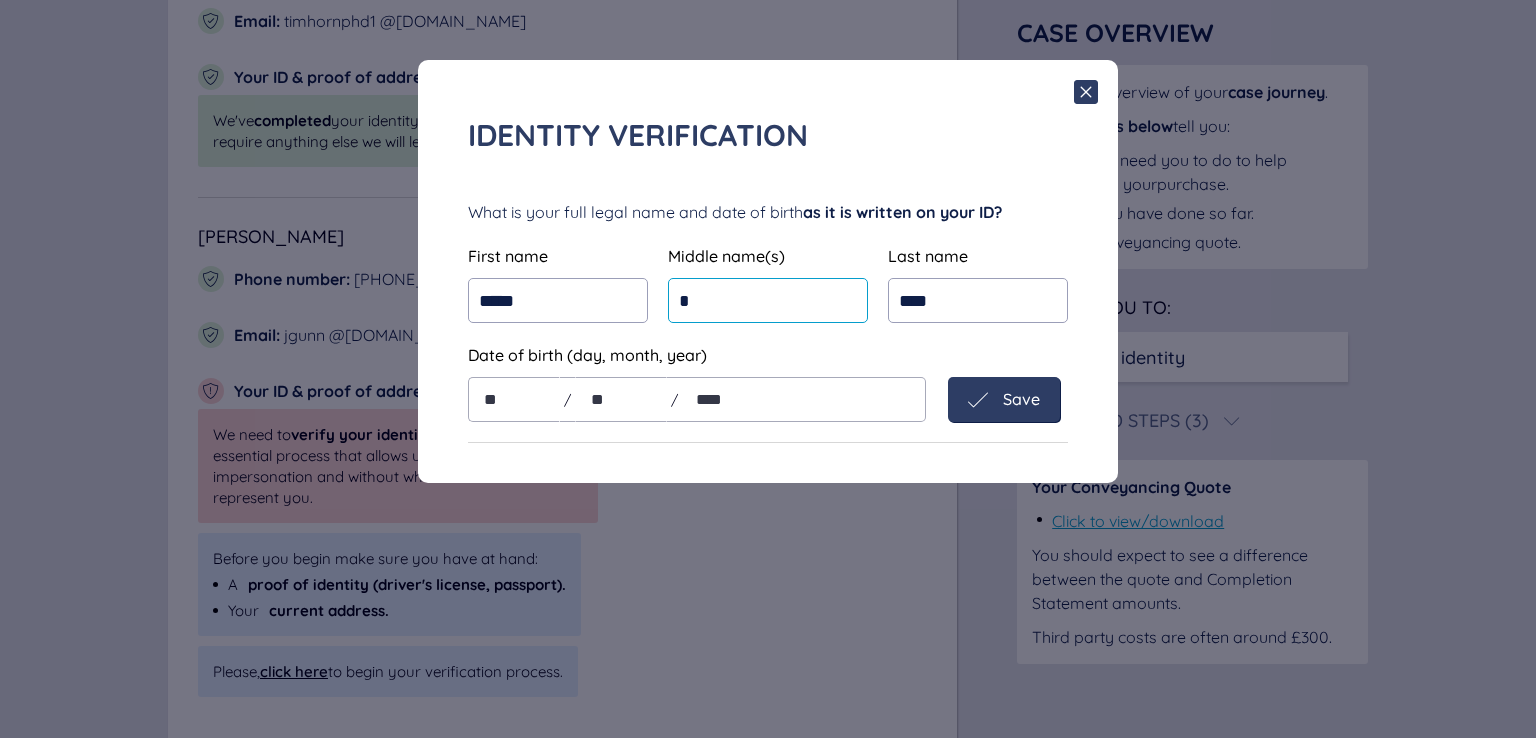 scroll, scrollTop: 0, scrollLeft: 0, axis: both 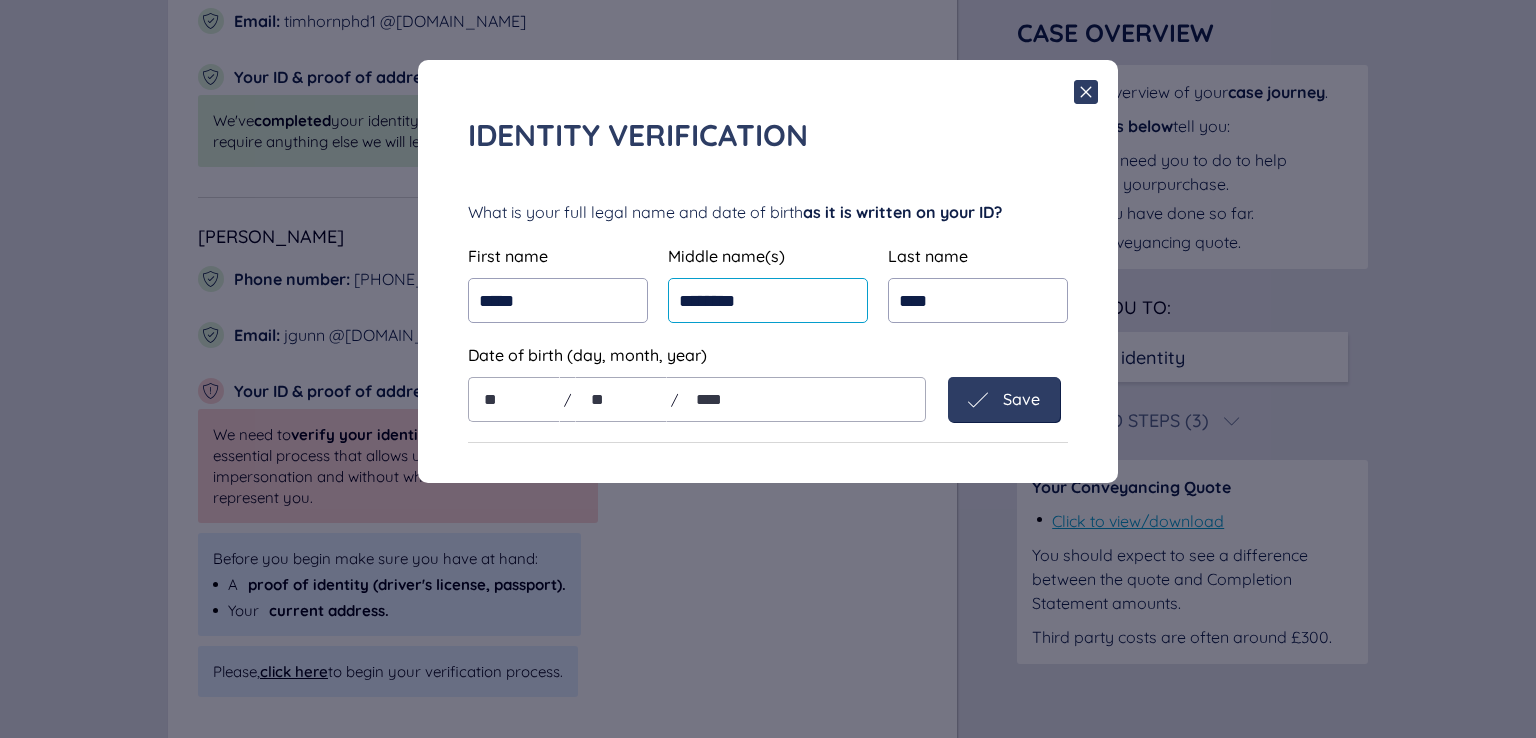 type on "********" 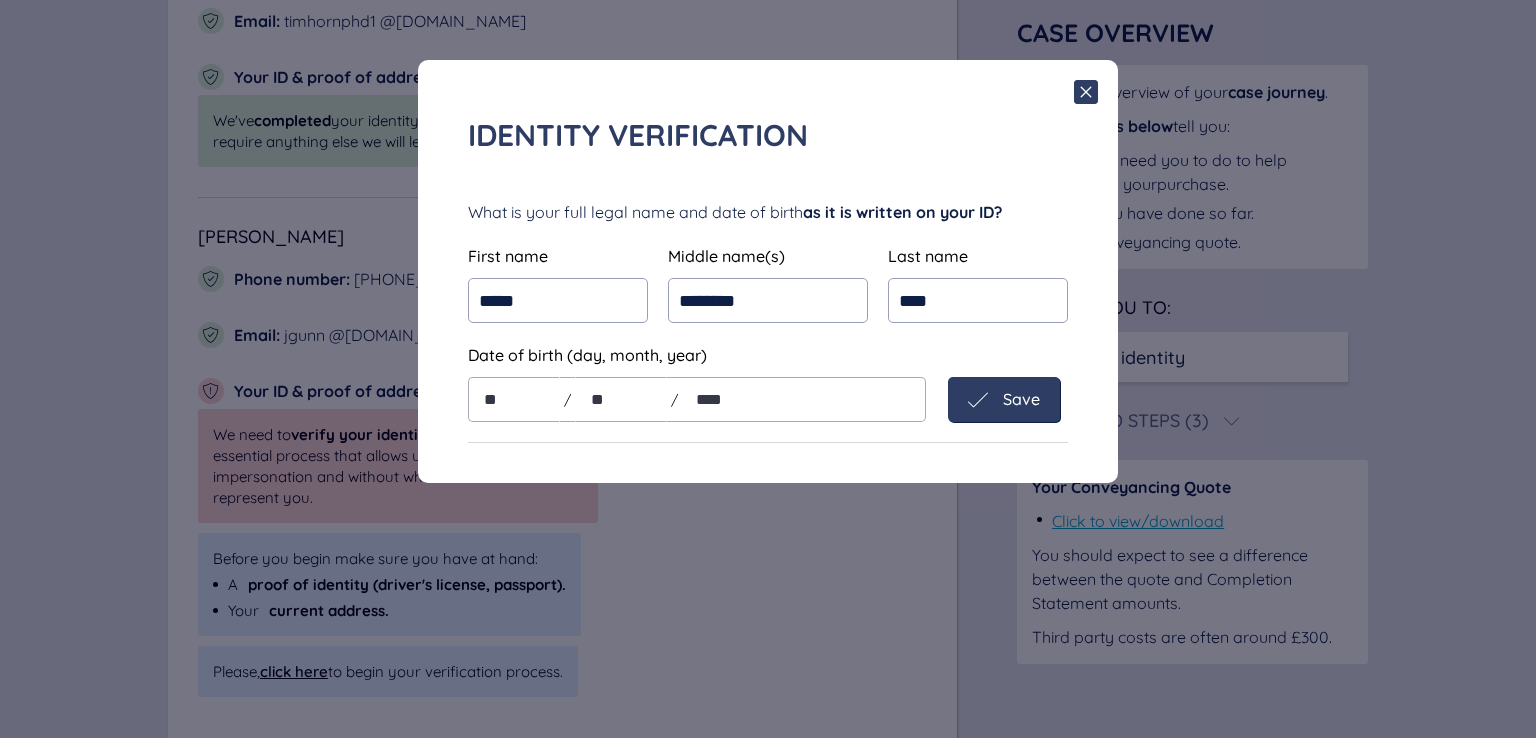 click on "Save" at bounding box center [1021, 399] 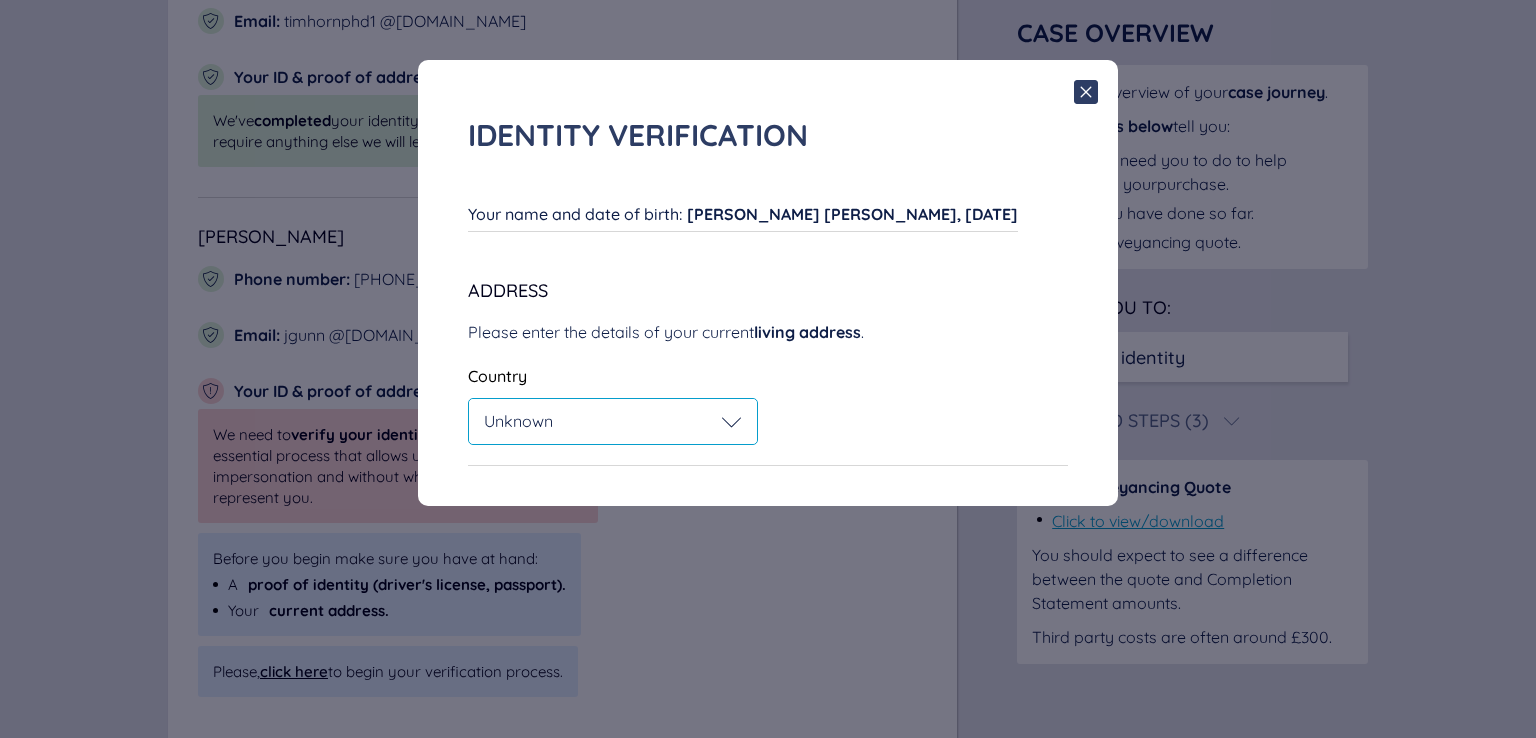 click on "Unknown" at bounding box center [613, 422] 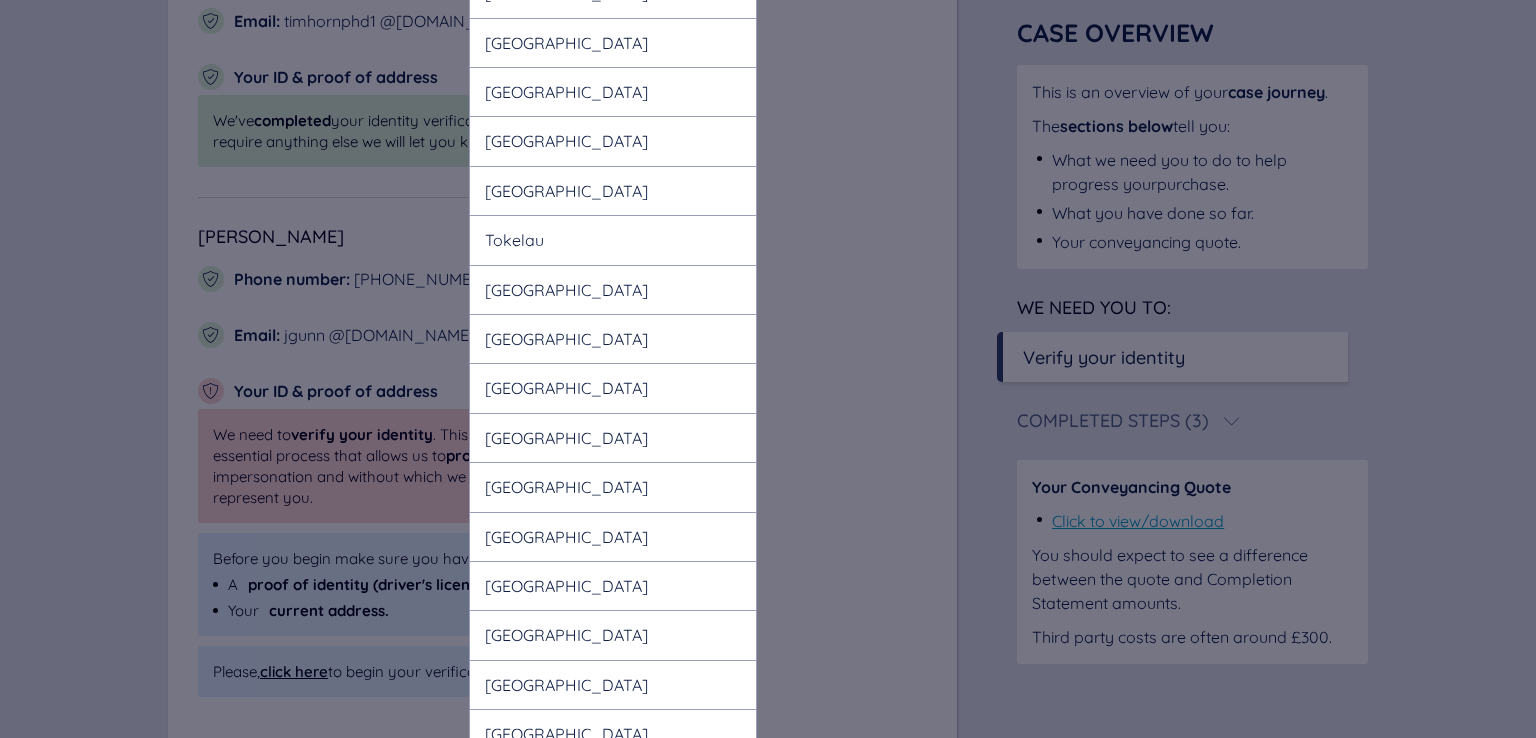 scroll, scrollTop: 11520, scrollLeft: 0, axis: vertical 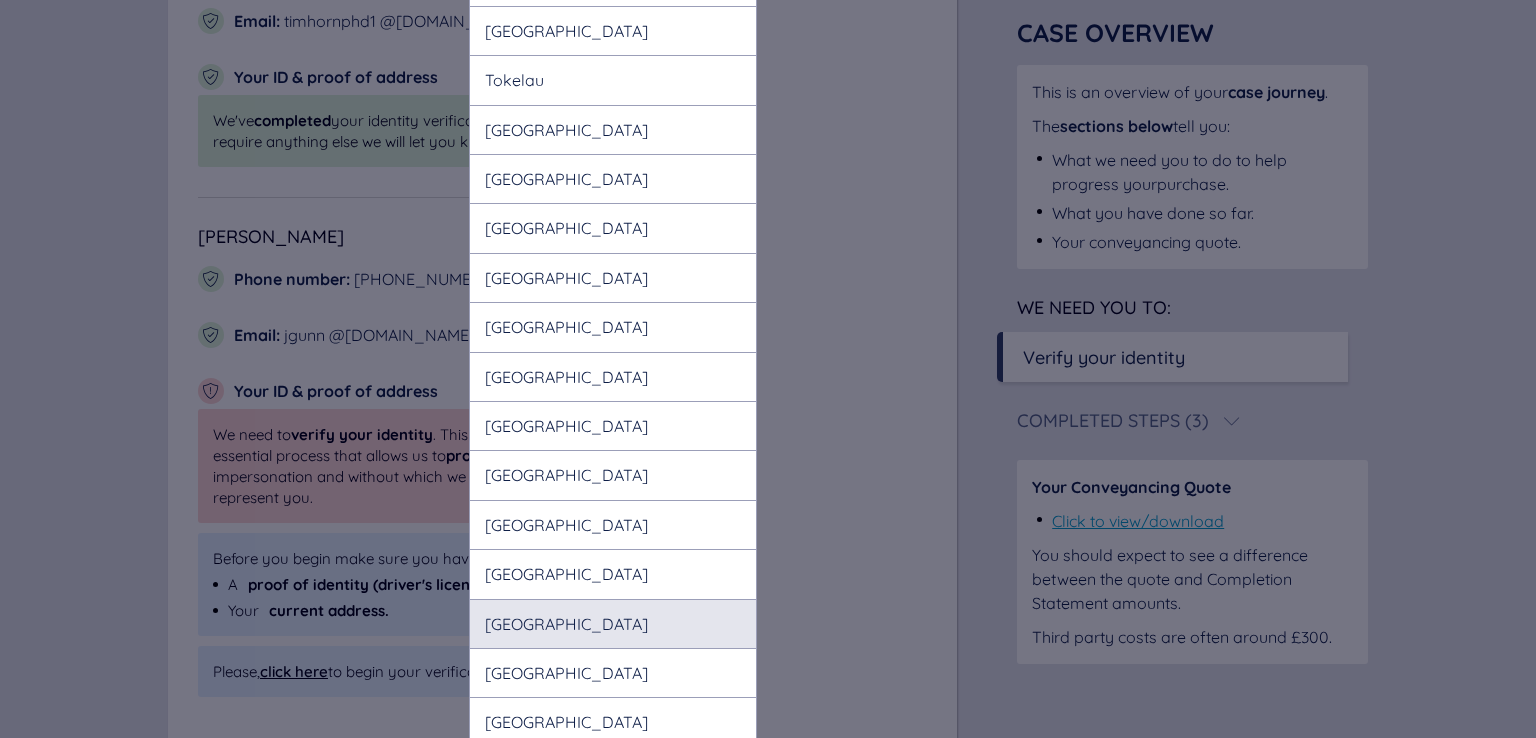 click on "United States" at bounding box center (613, 623) 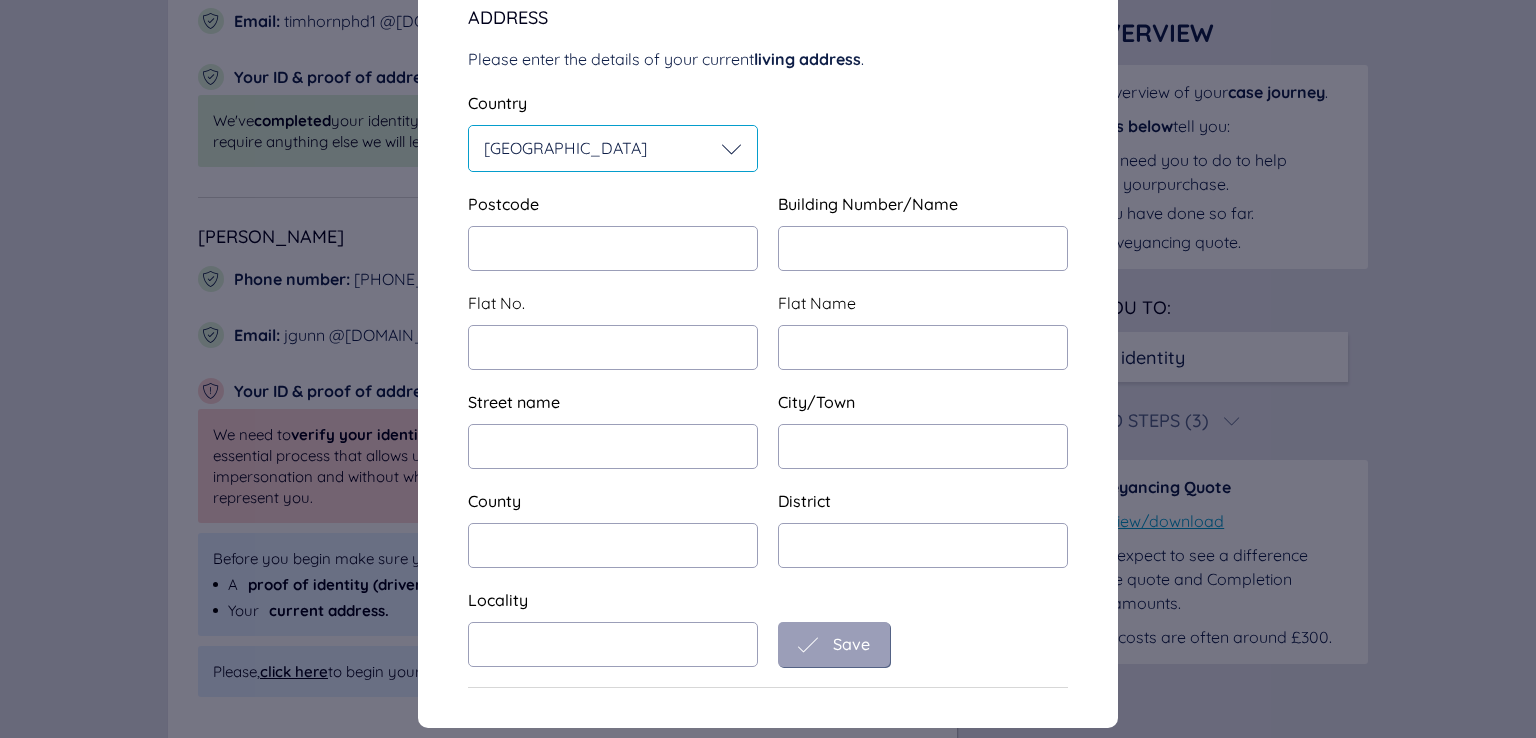 scroll, scrollTop: 274, scrollLeft: 0, axis: vertical 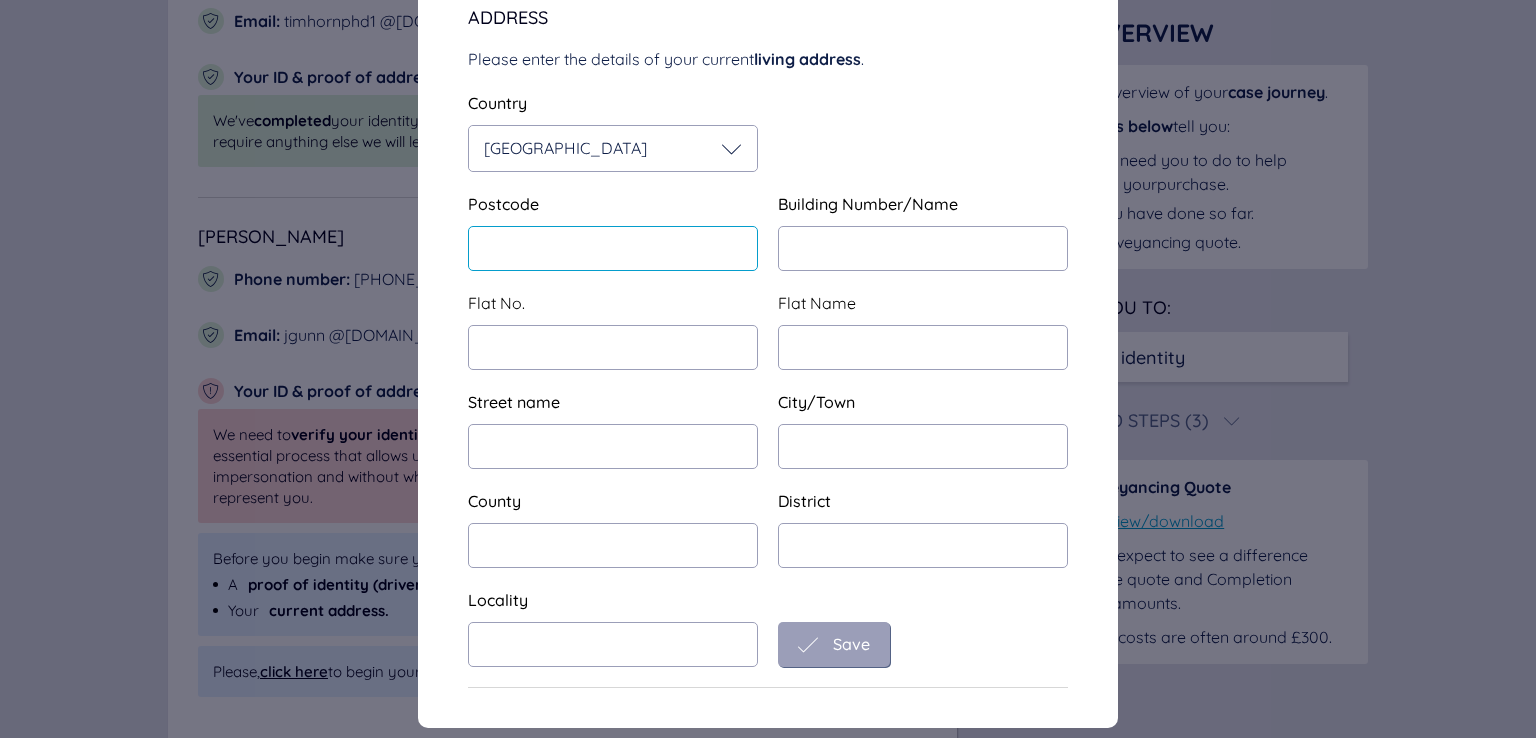 click at bounding box center [613, 248] 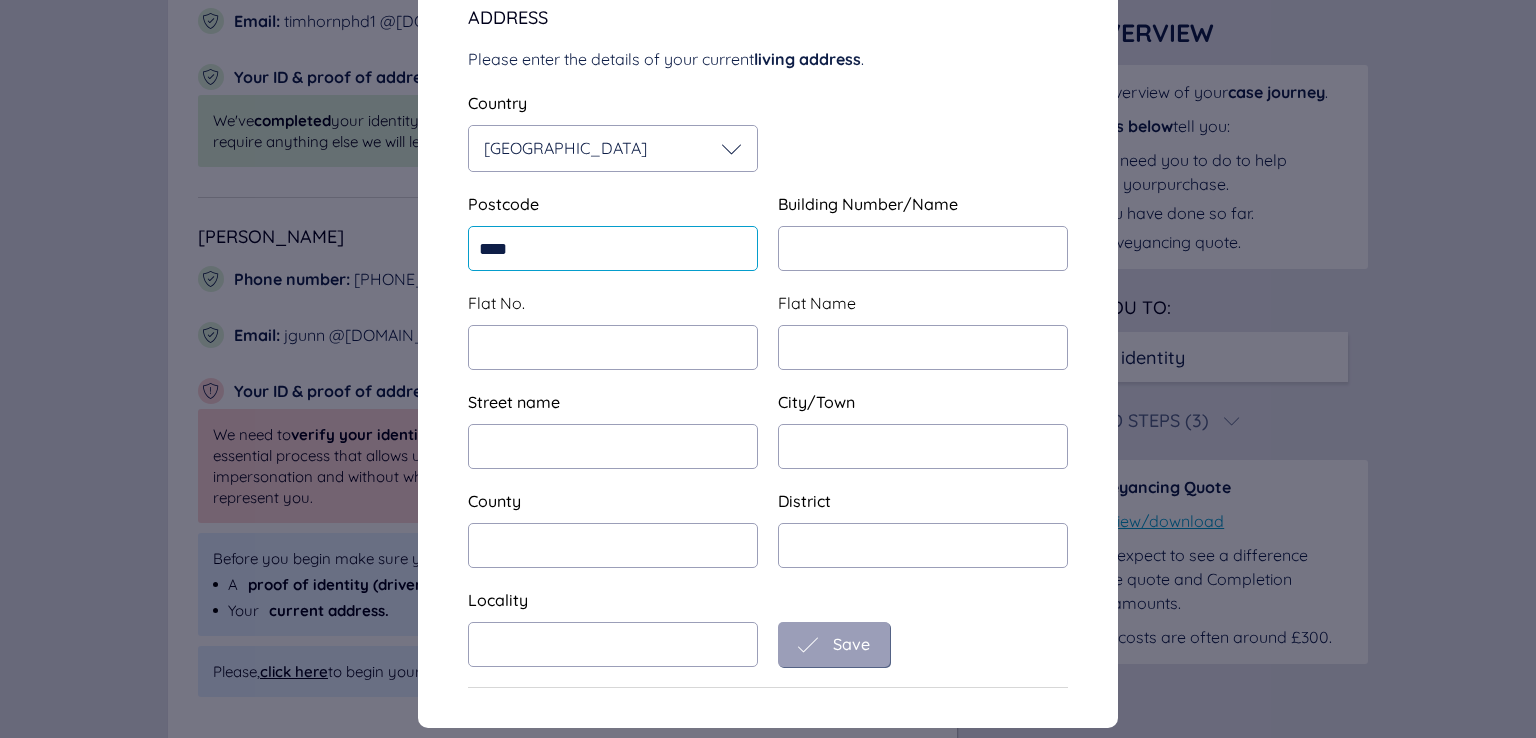 type on "*****" 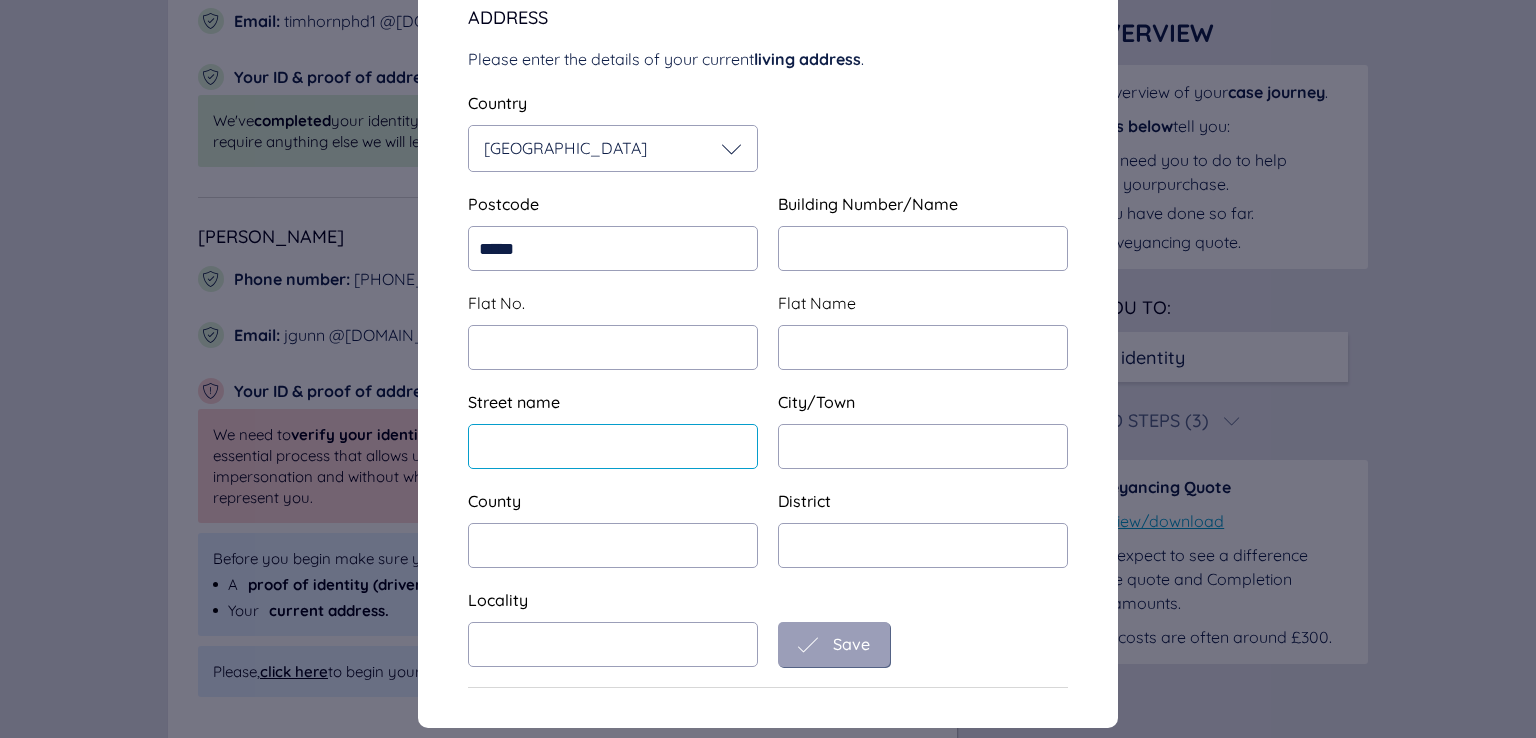 type on "**********" 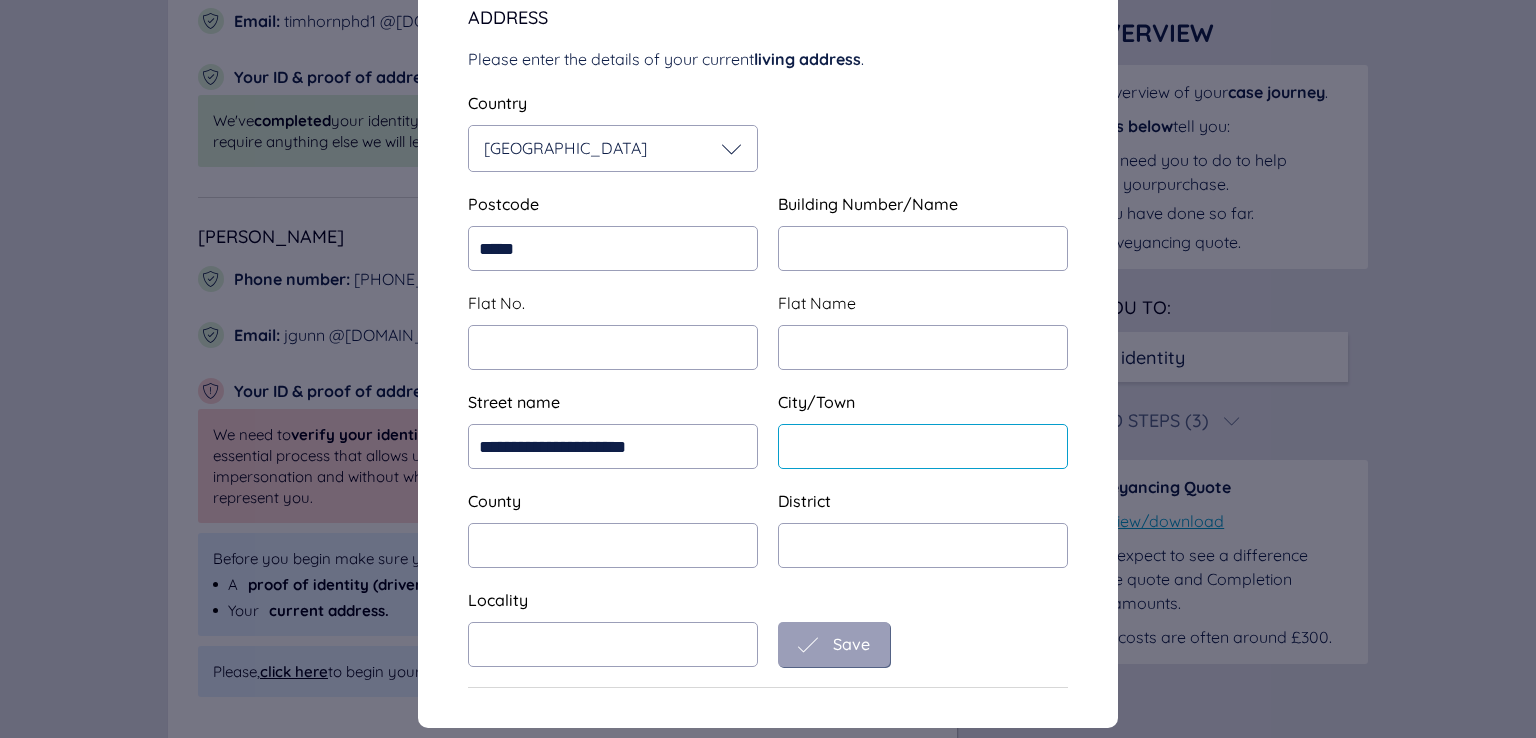 type on "**********" 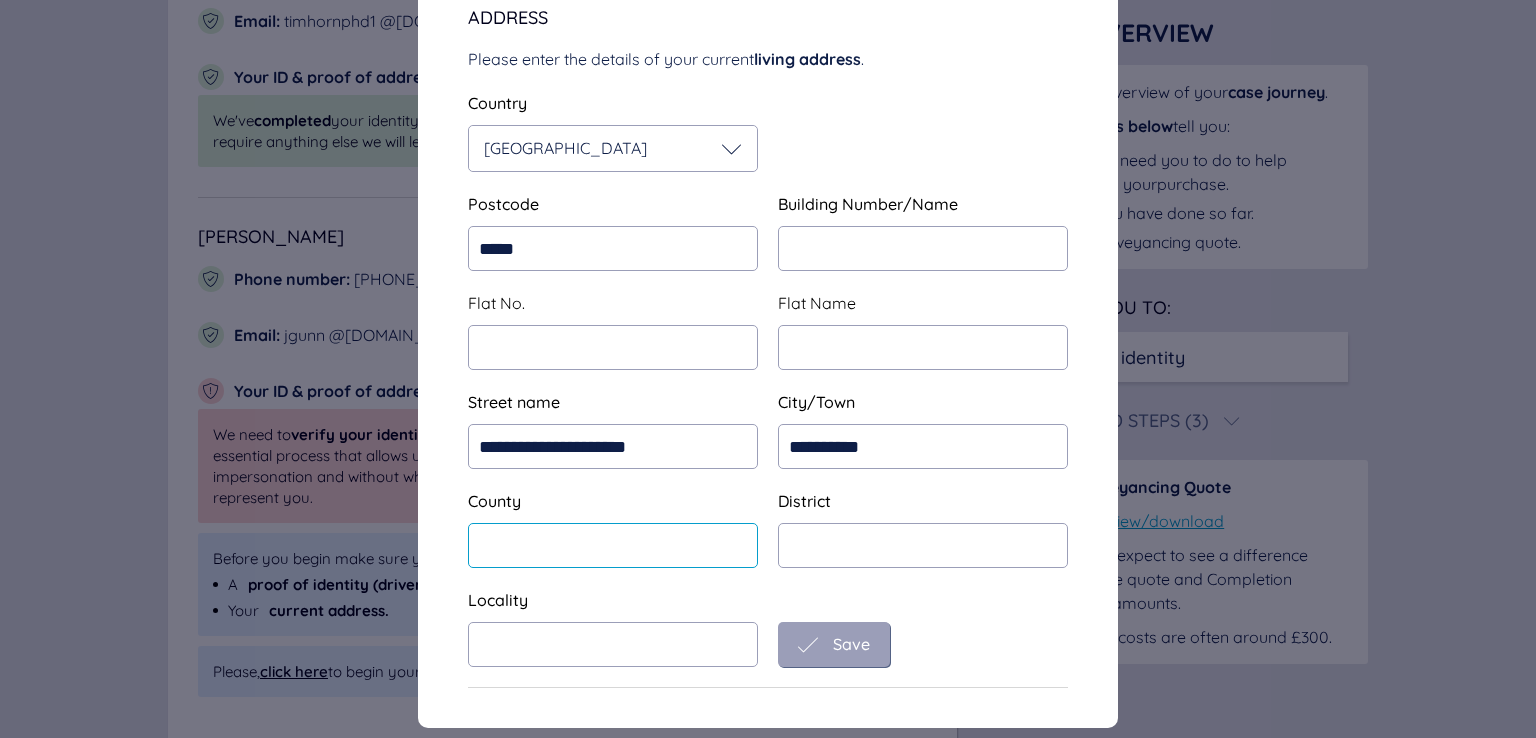 type on "********" 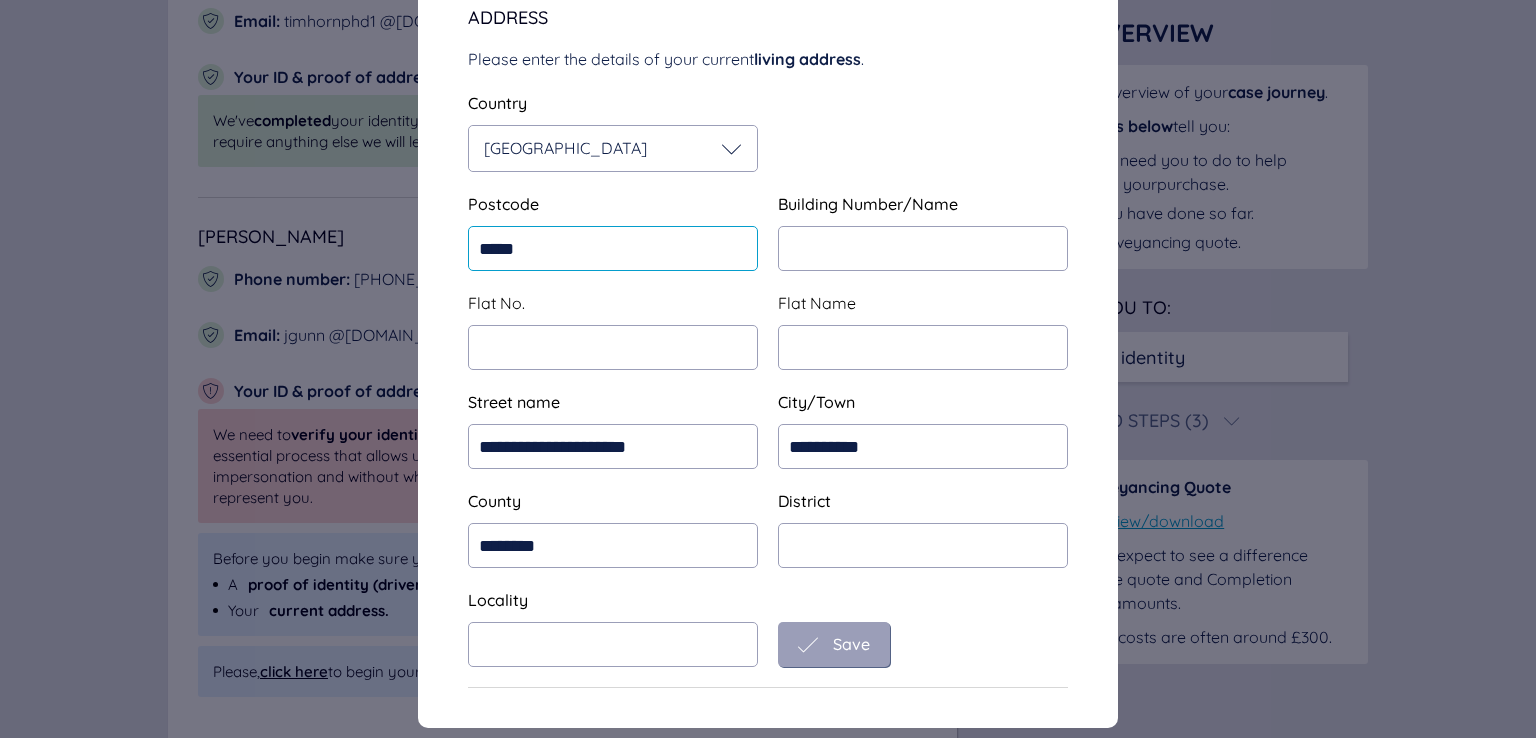 type on "*****" 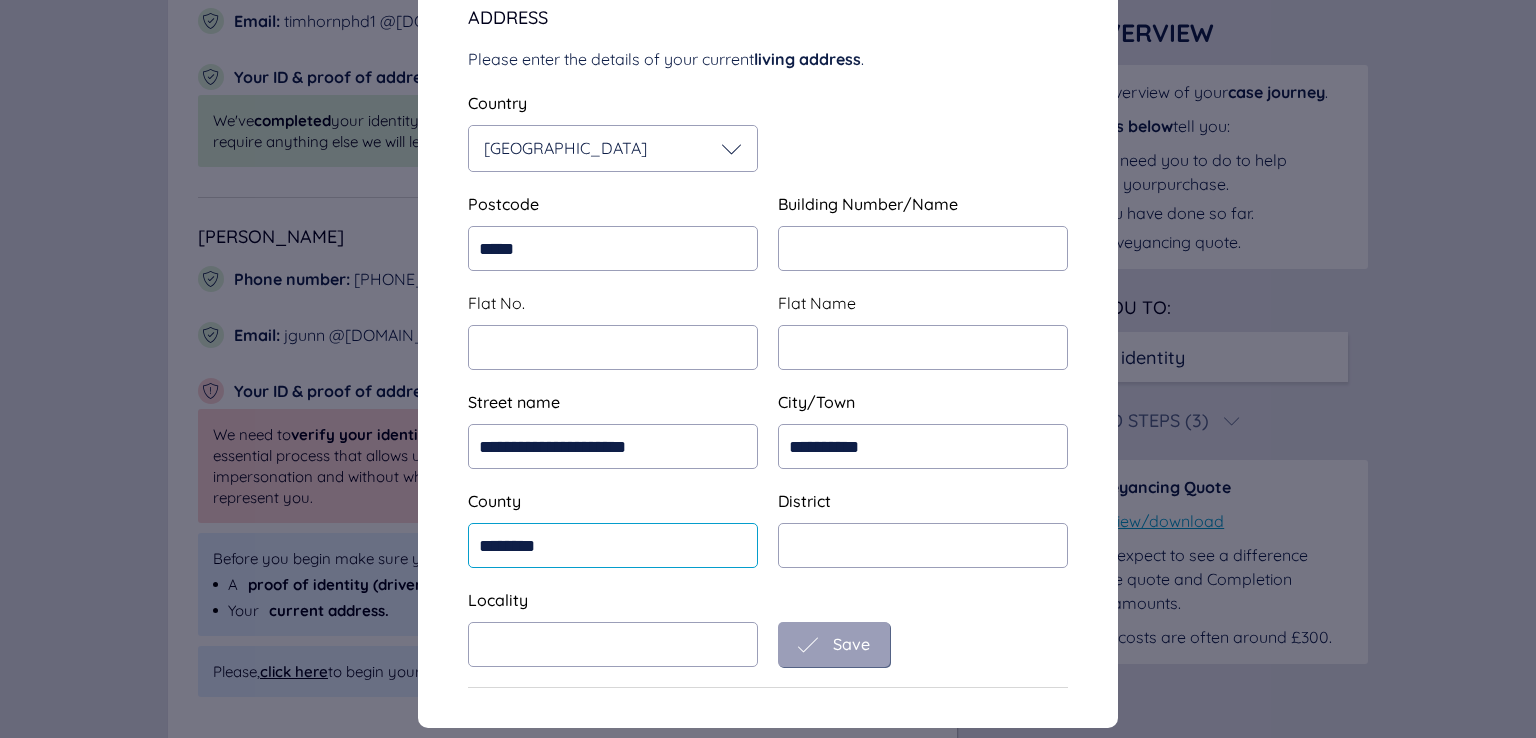 click on "********" at bounding box center [613, 545] 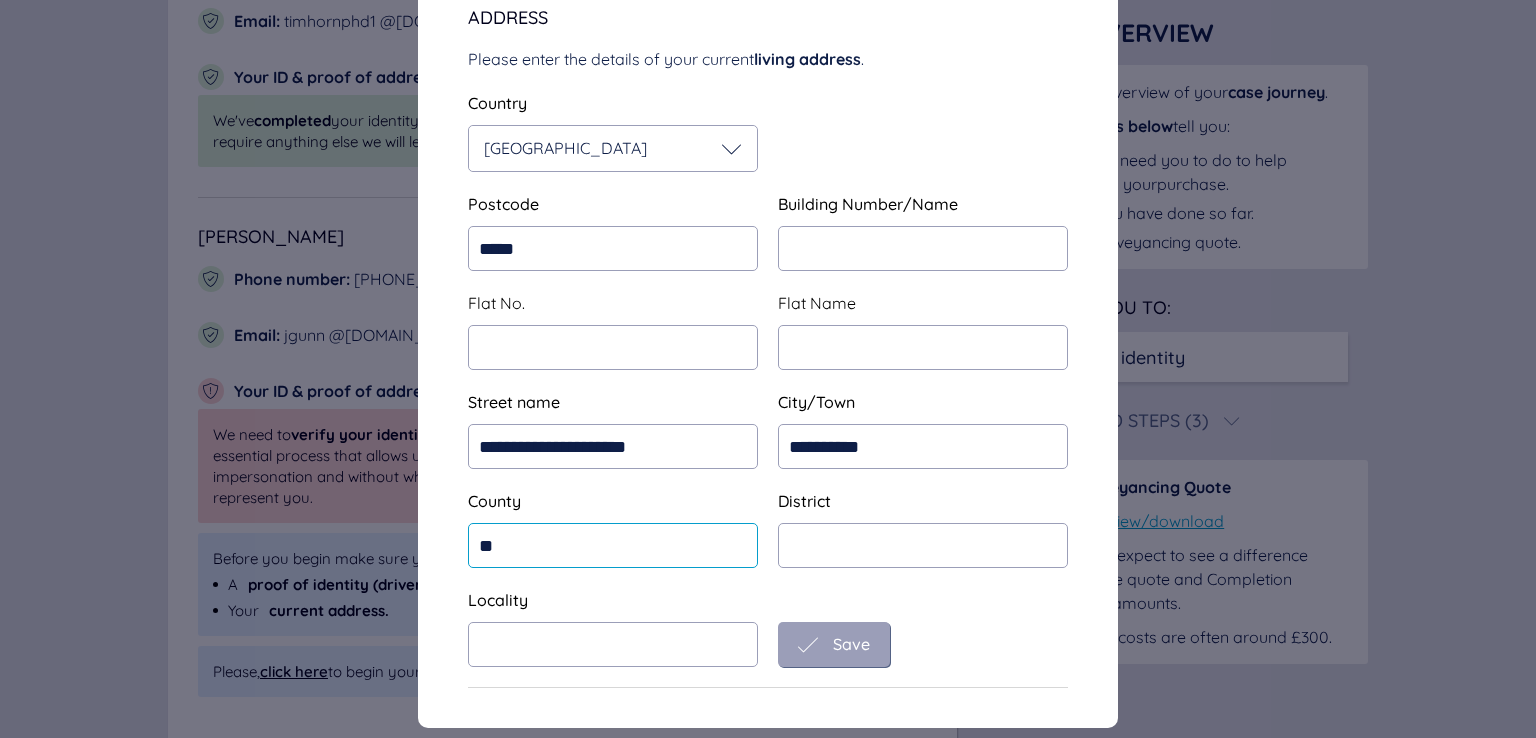 type on "*" 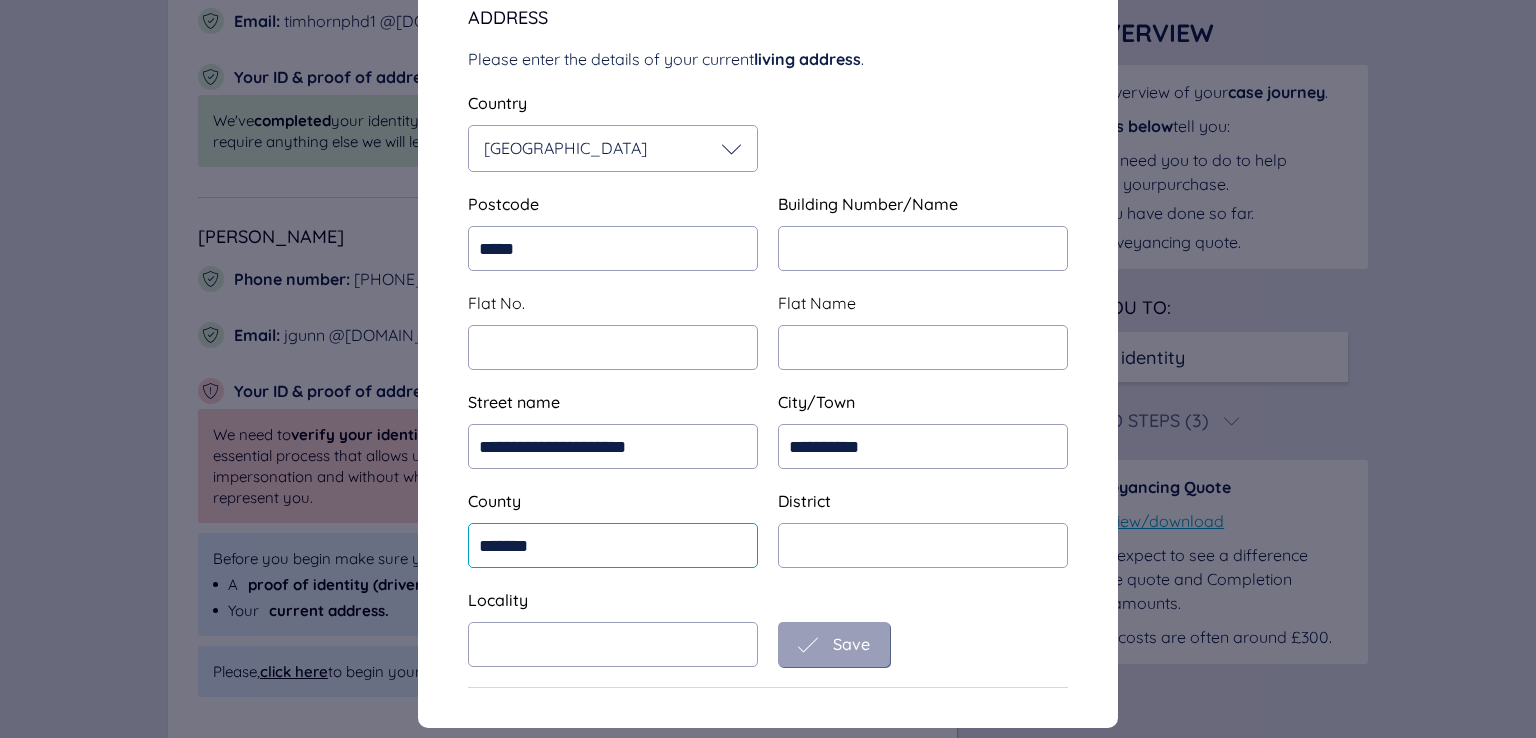 type on "********" 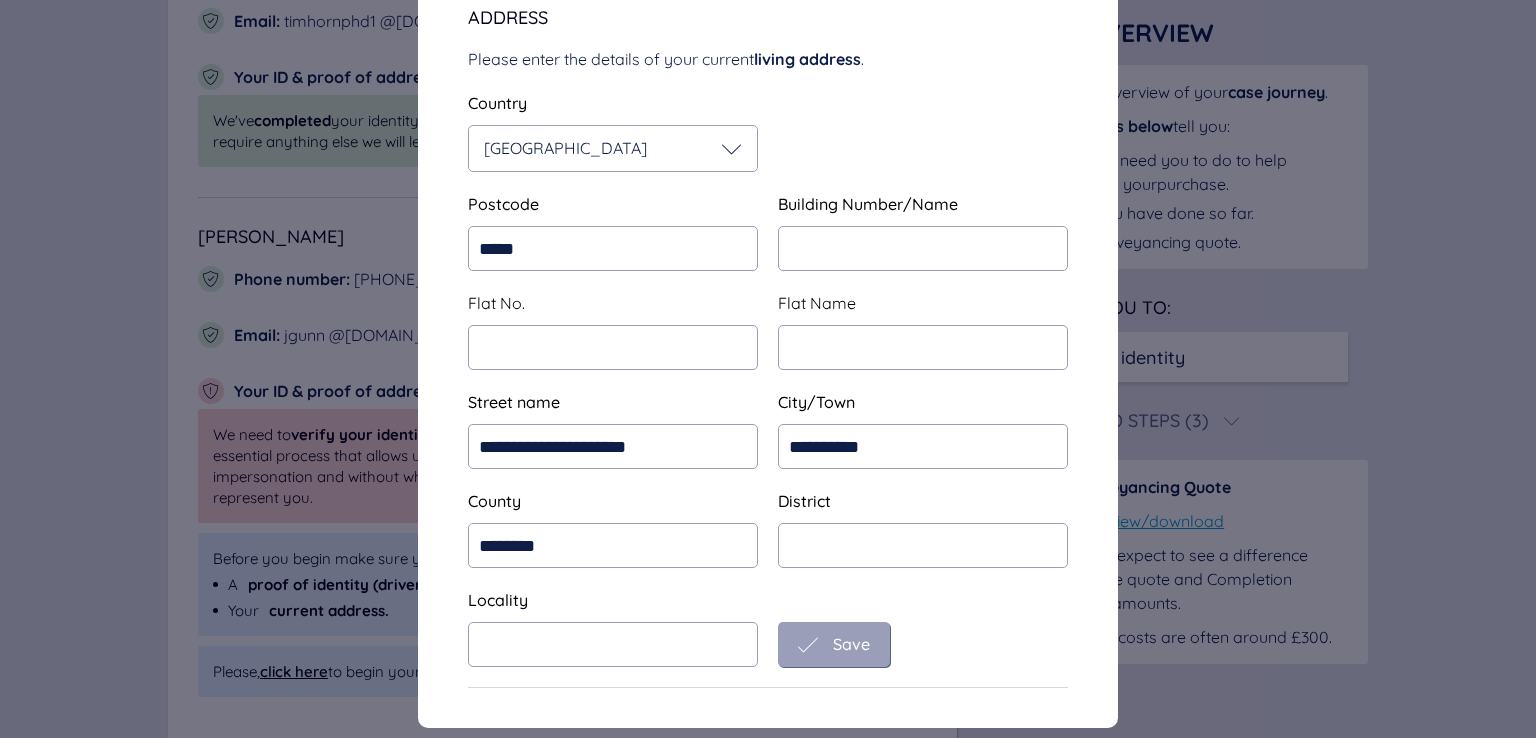 click on "**********" at bounding box center [768, 348] 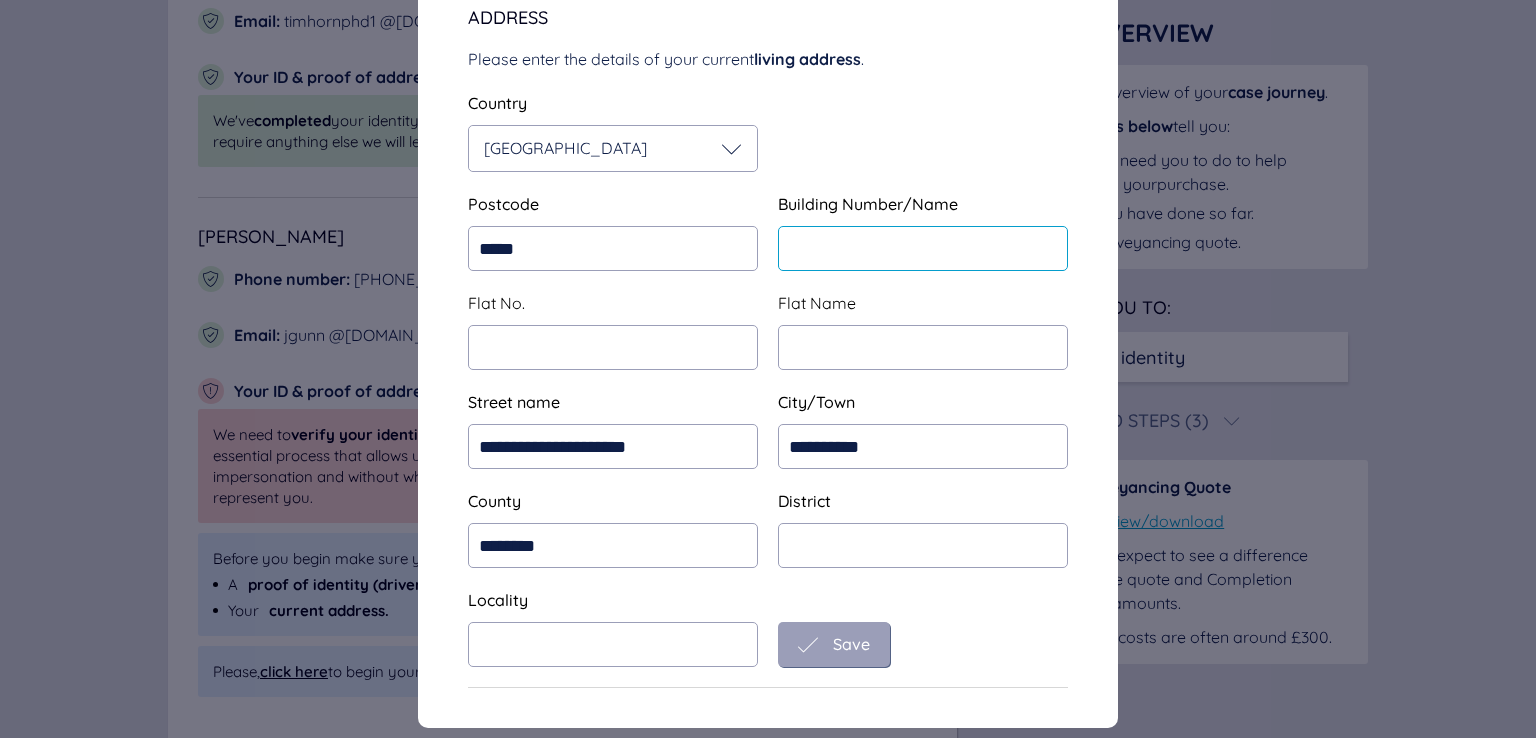click at bounding box center (923, 248) 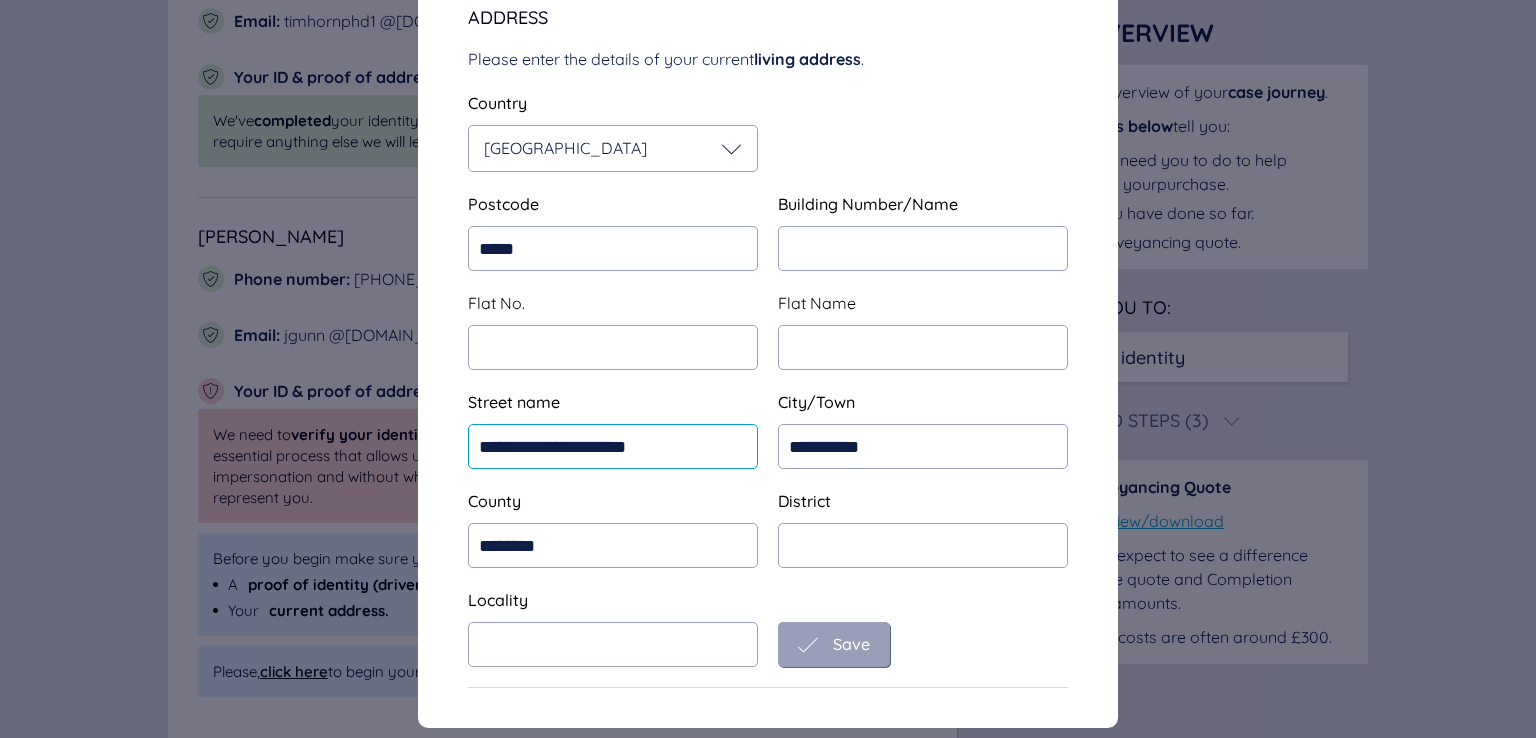 click on "**********" at bounding box center (613, 446) 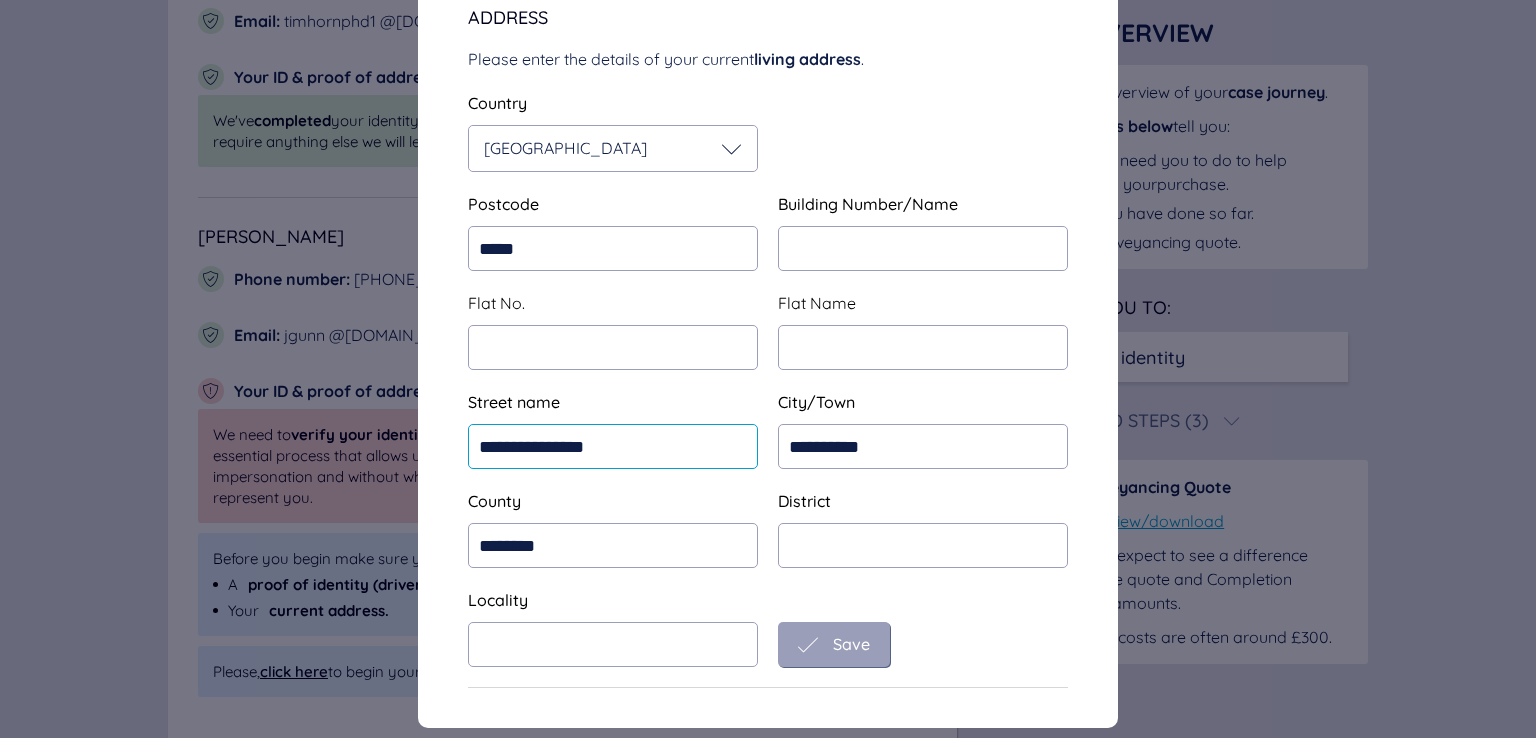 type on "**********" 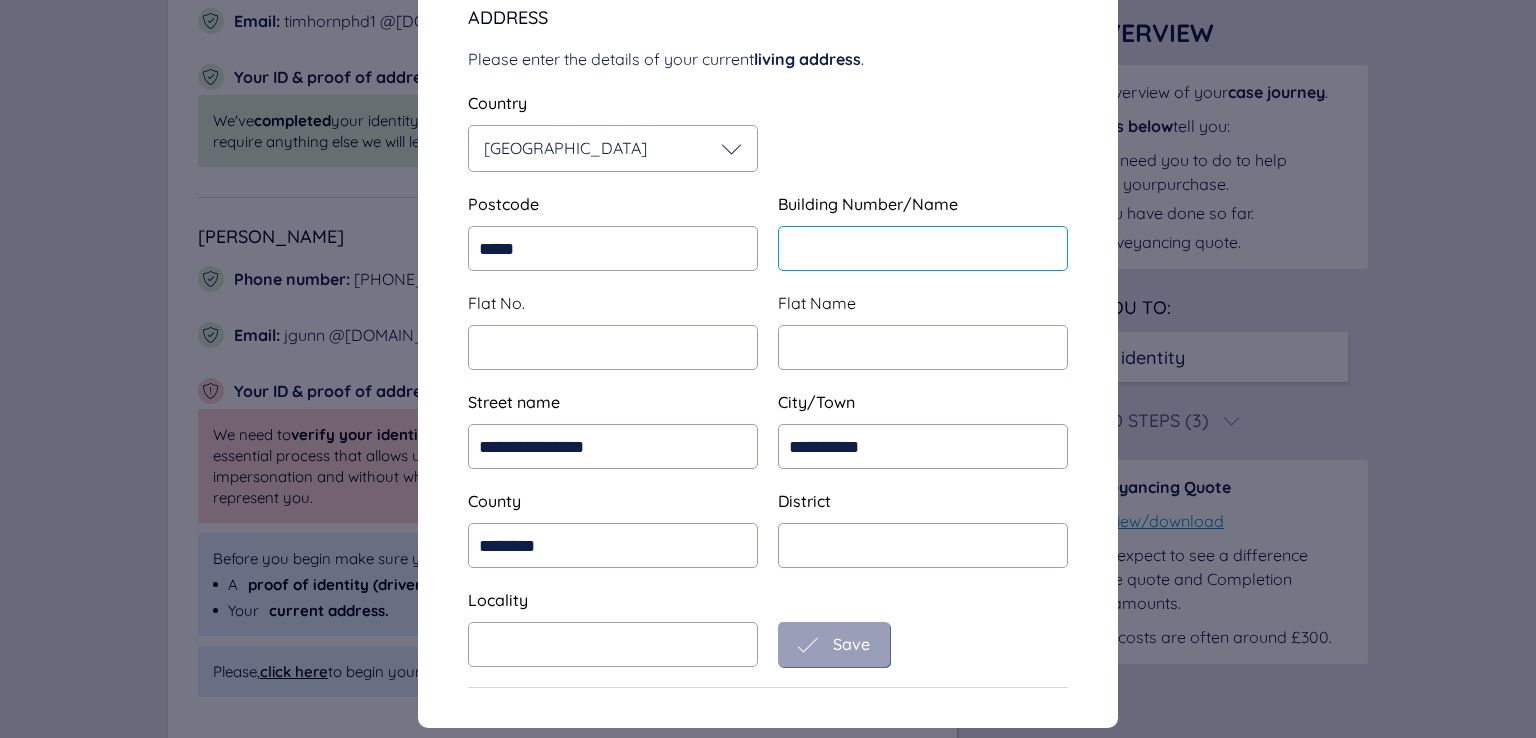 click at bounding box center (923, 248) 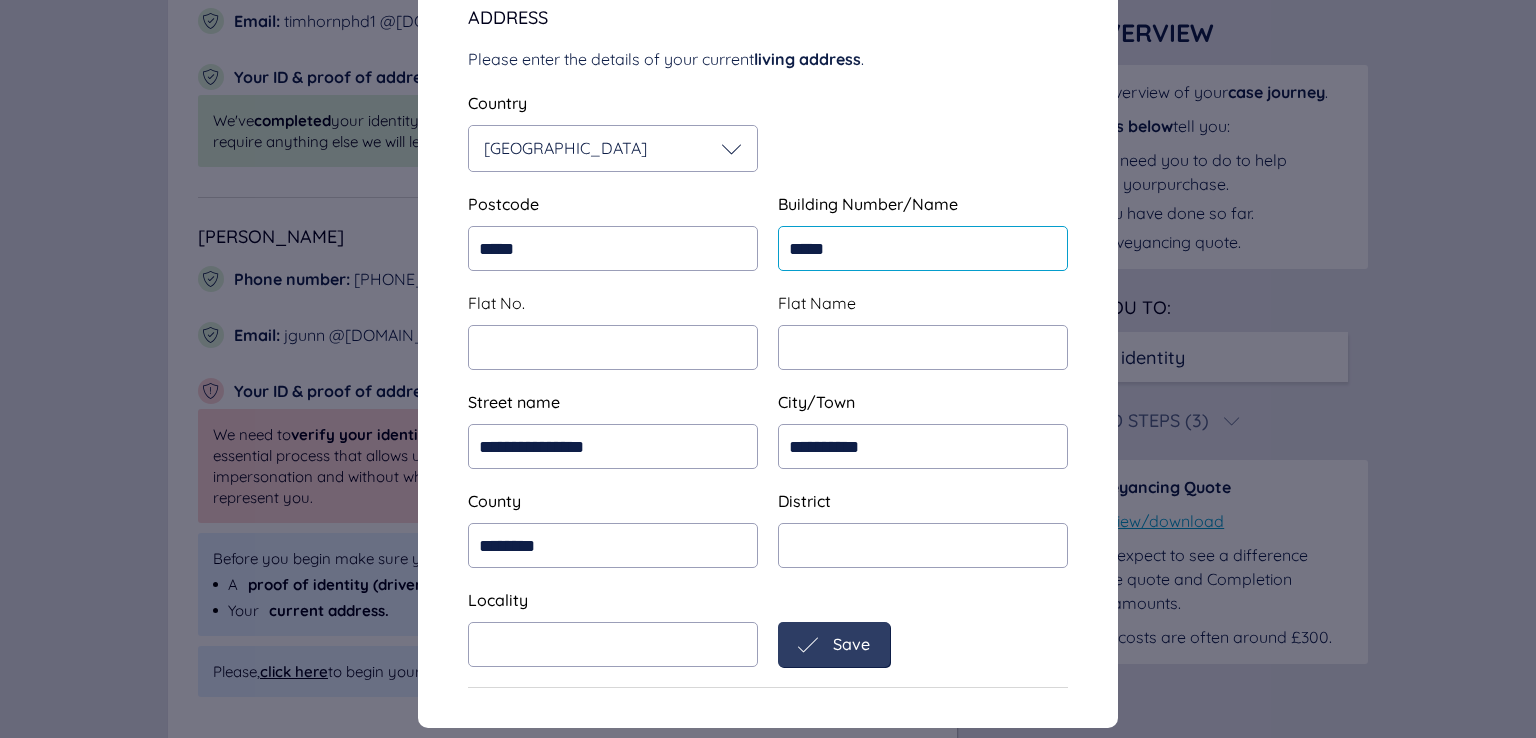 click on "*****" at bounding box center (923, 248) 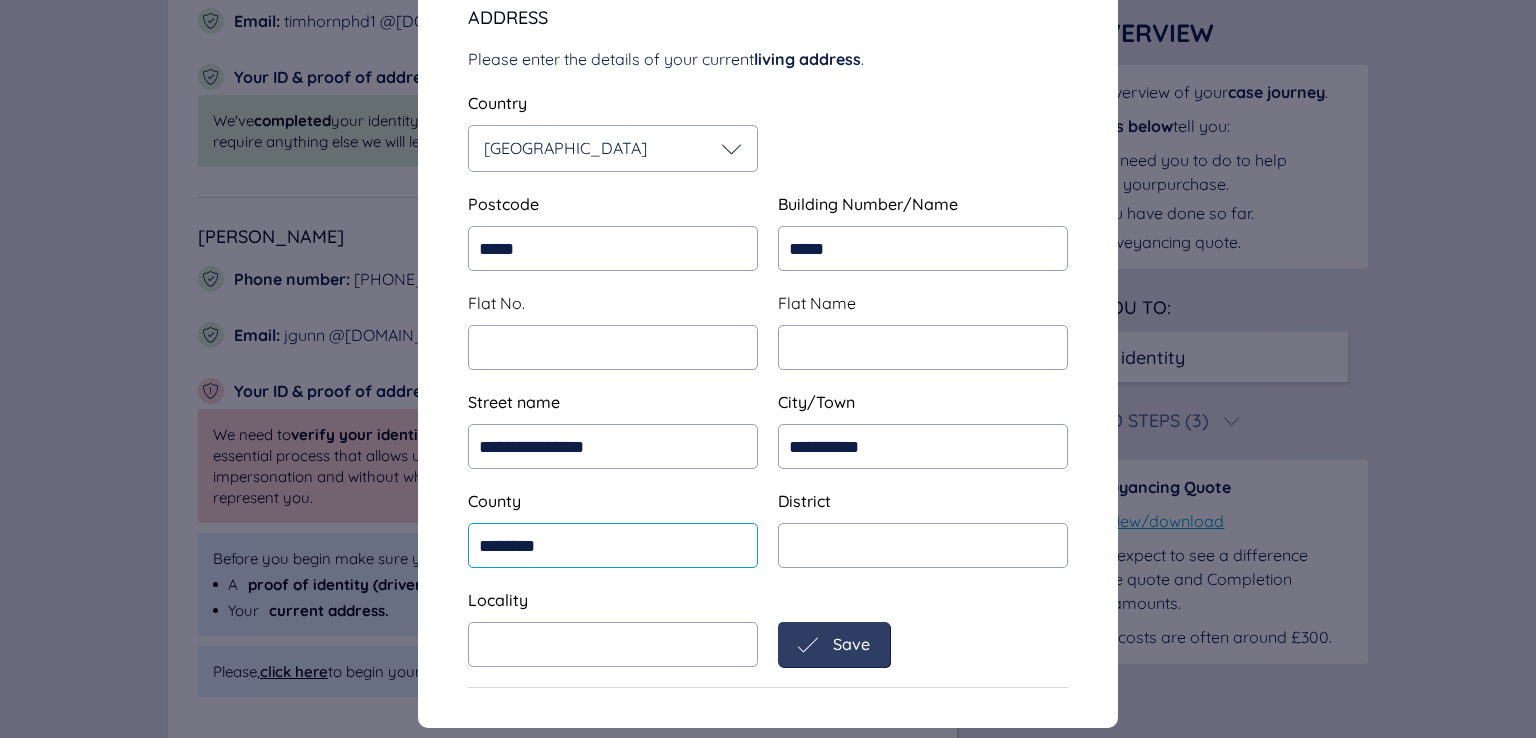 click on "********" at bounding box center [613, 545] 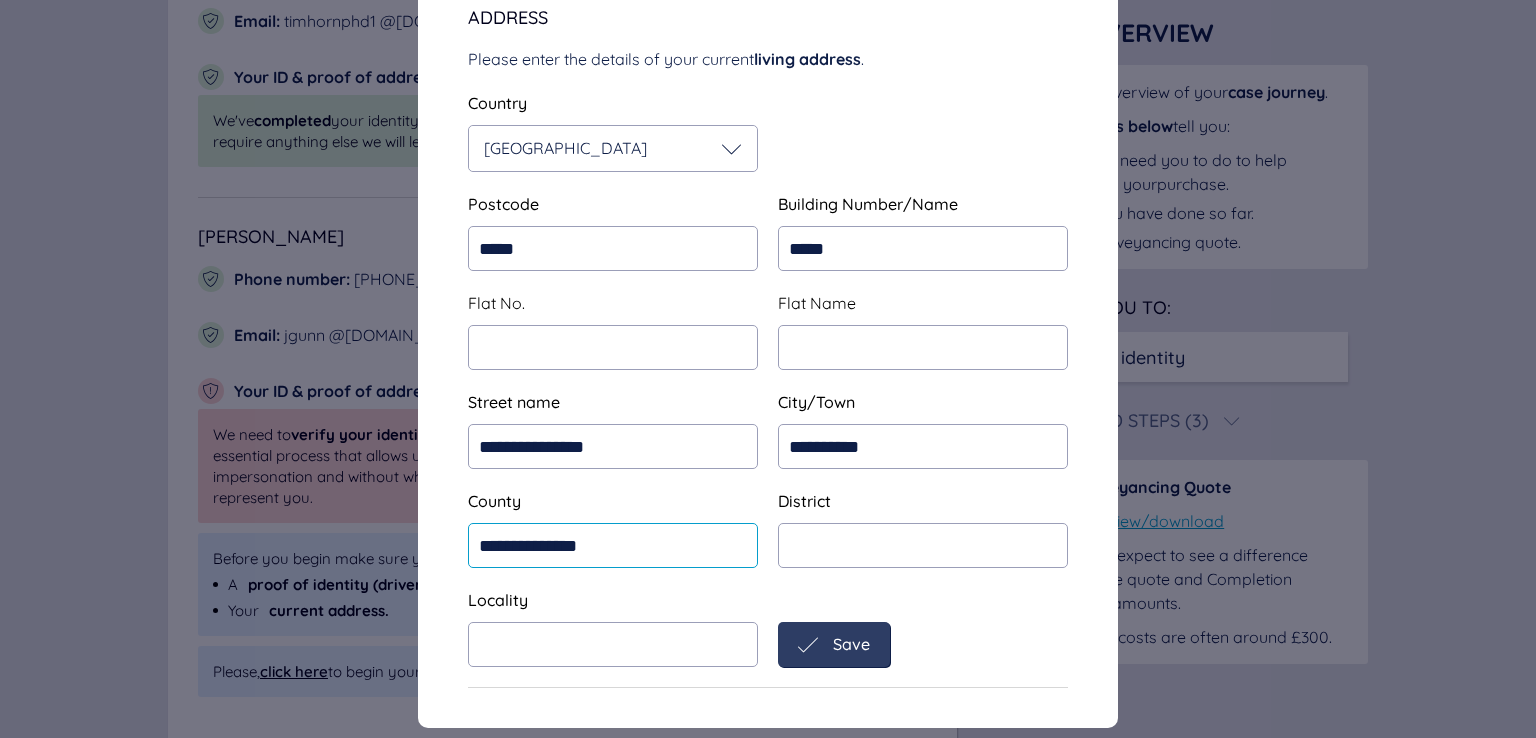 type on "**********" 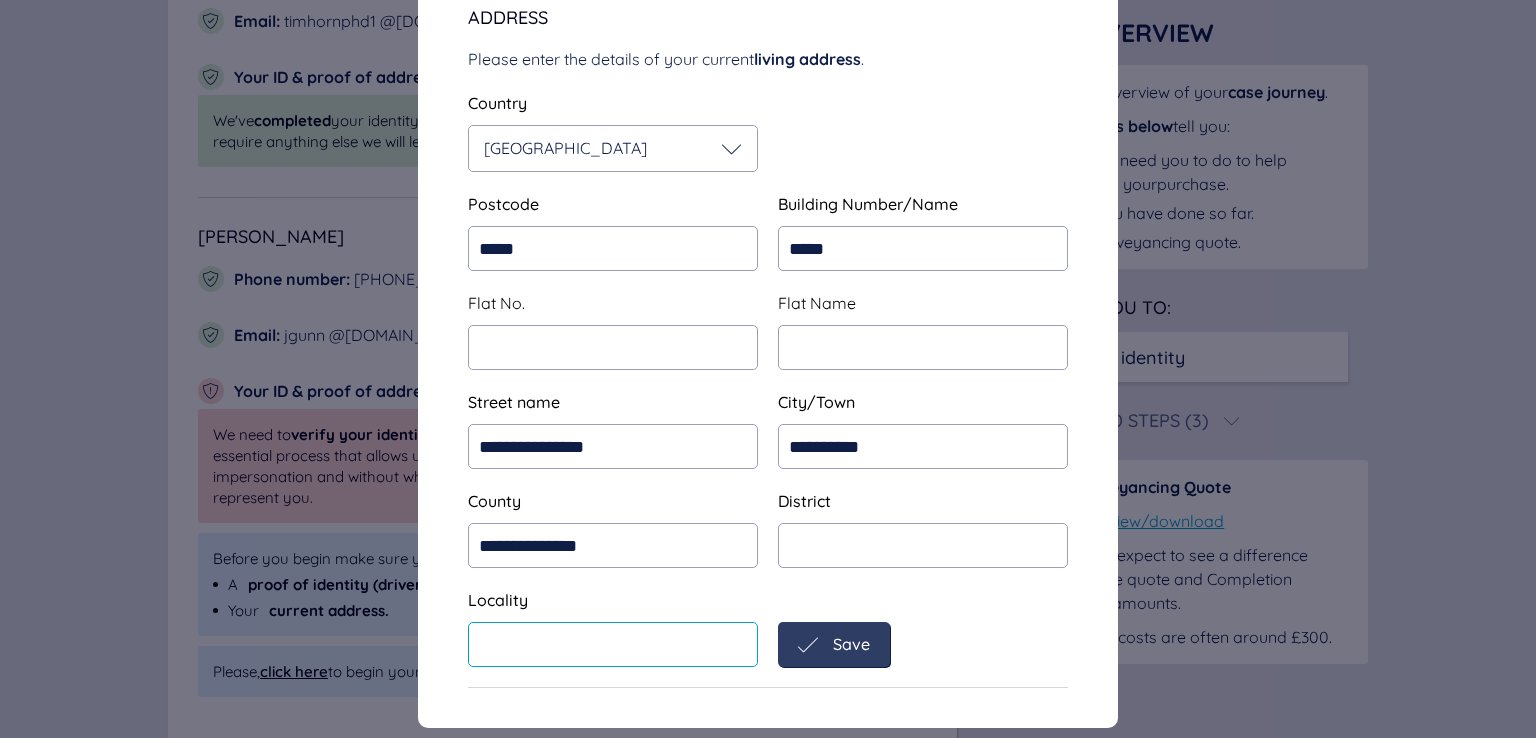 click at bounding box center [613, 644] 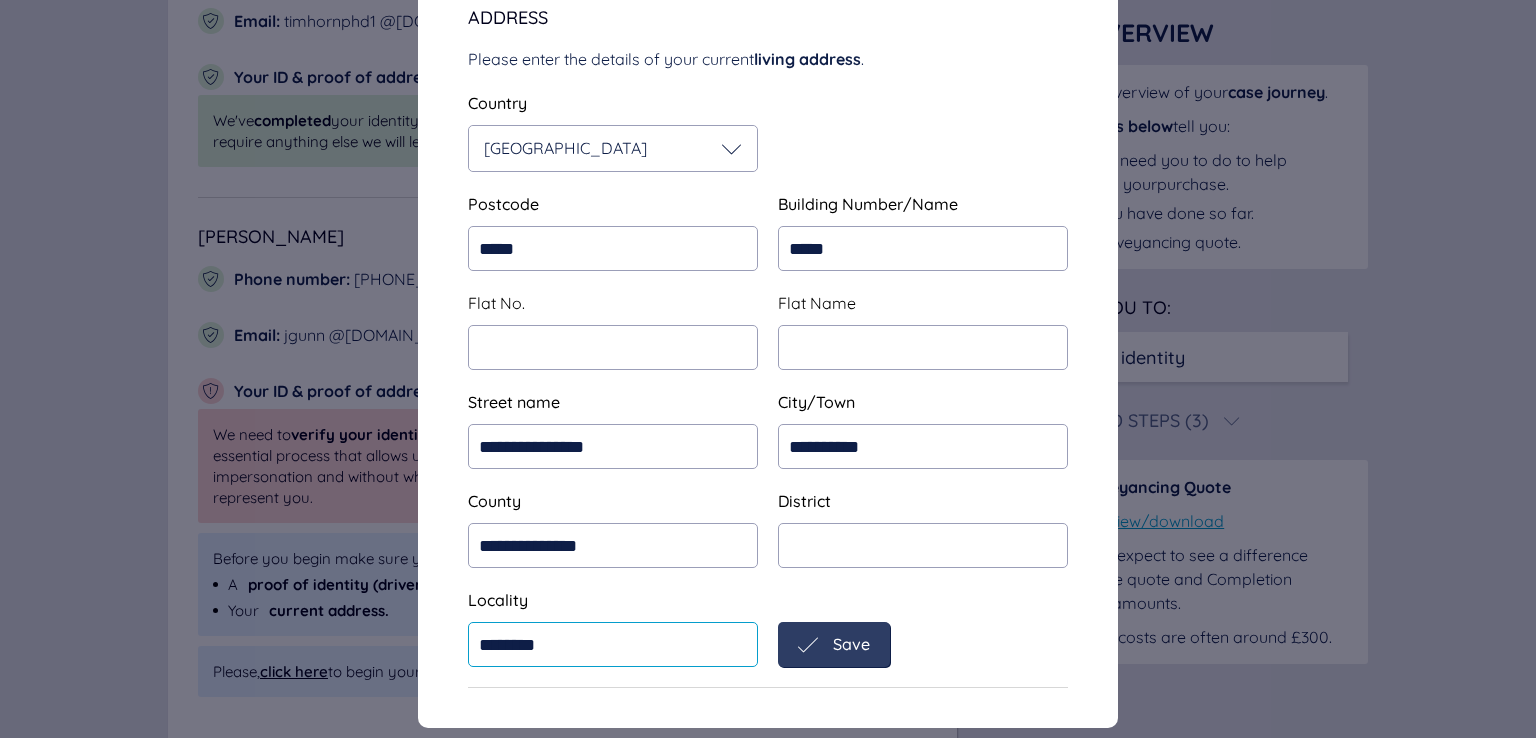 type on "********" 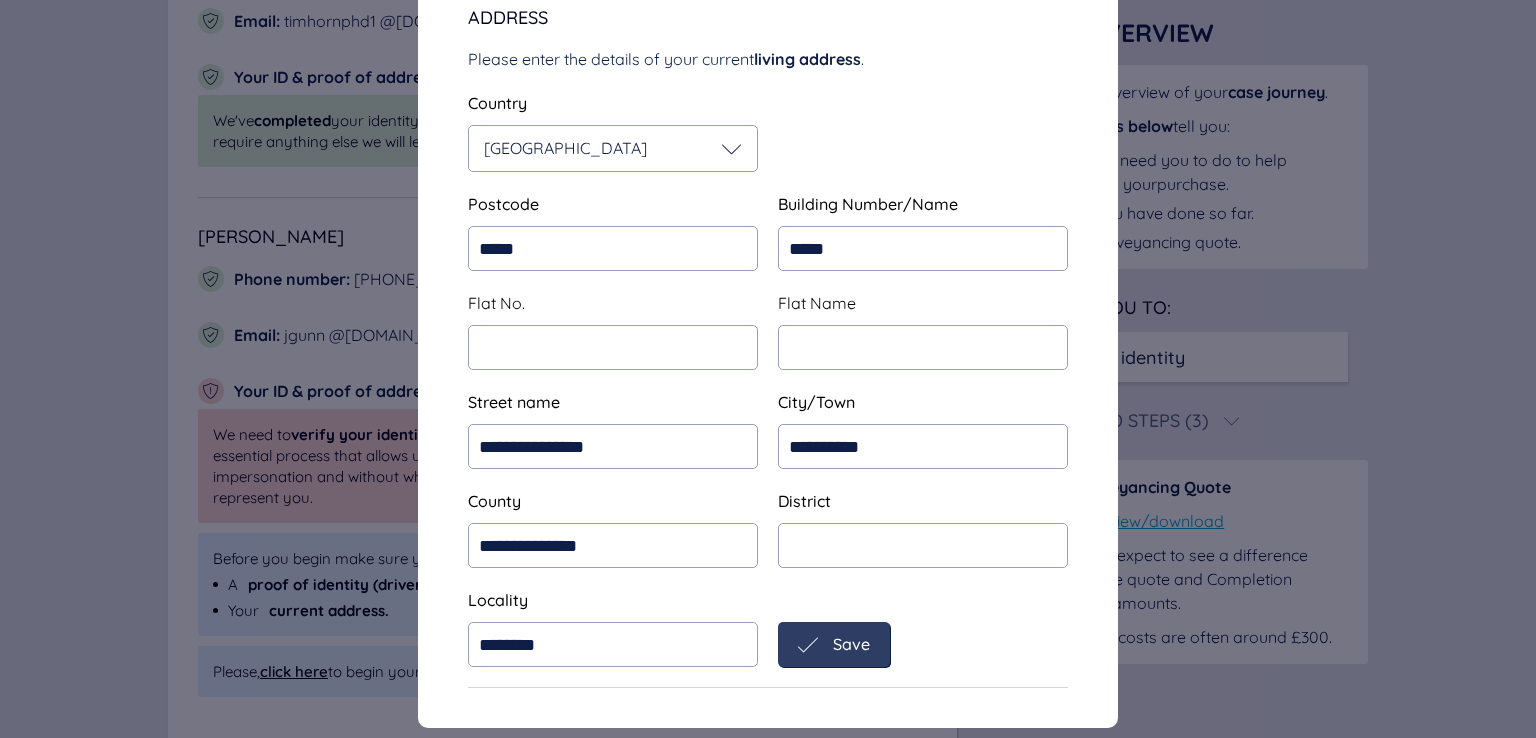 click on "Save" at bounding box center [851, 644] 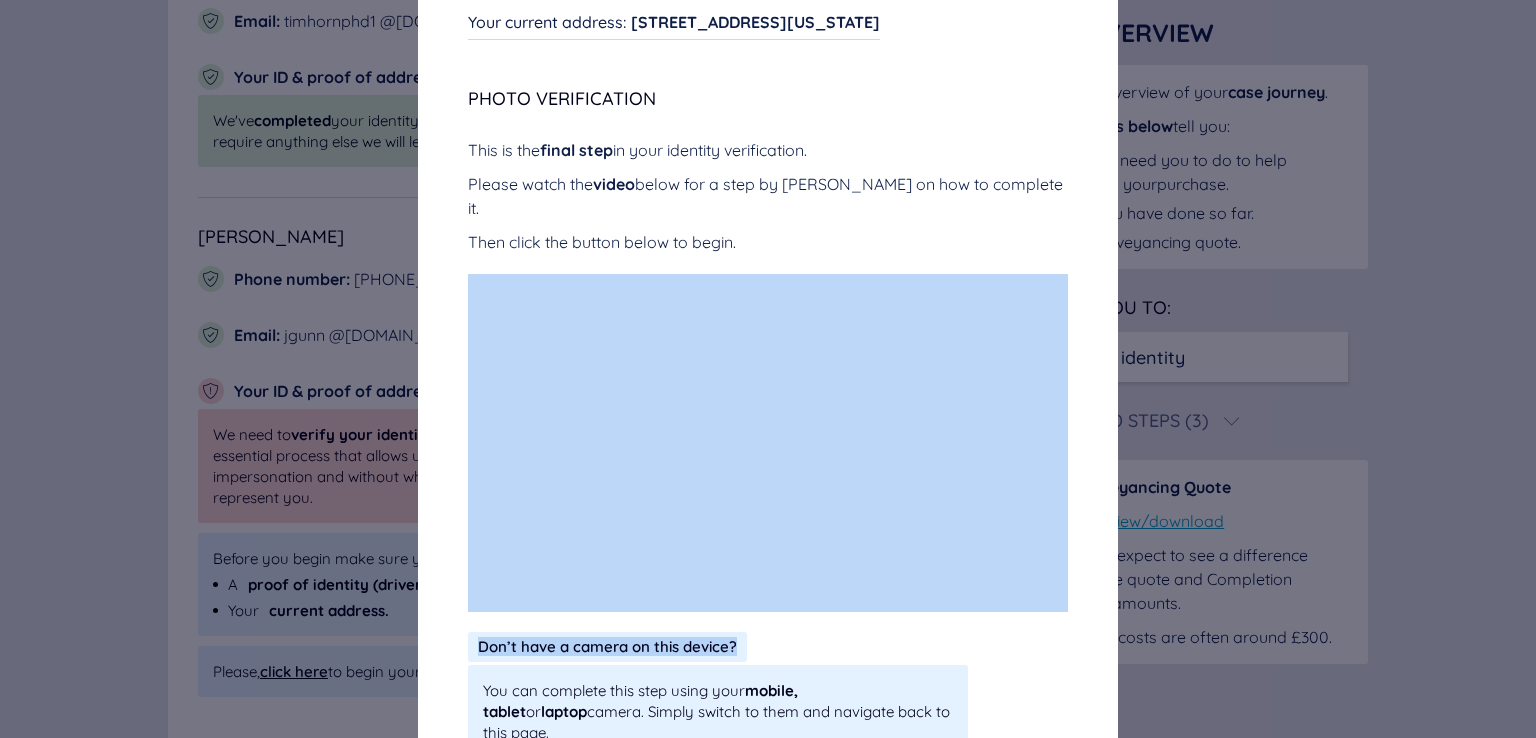 drag, startPoint x: 1016, startPoint y: 682, endPoint x: 1015, endPoint y: 593, distance: 89.005615 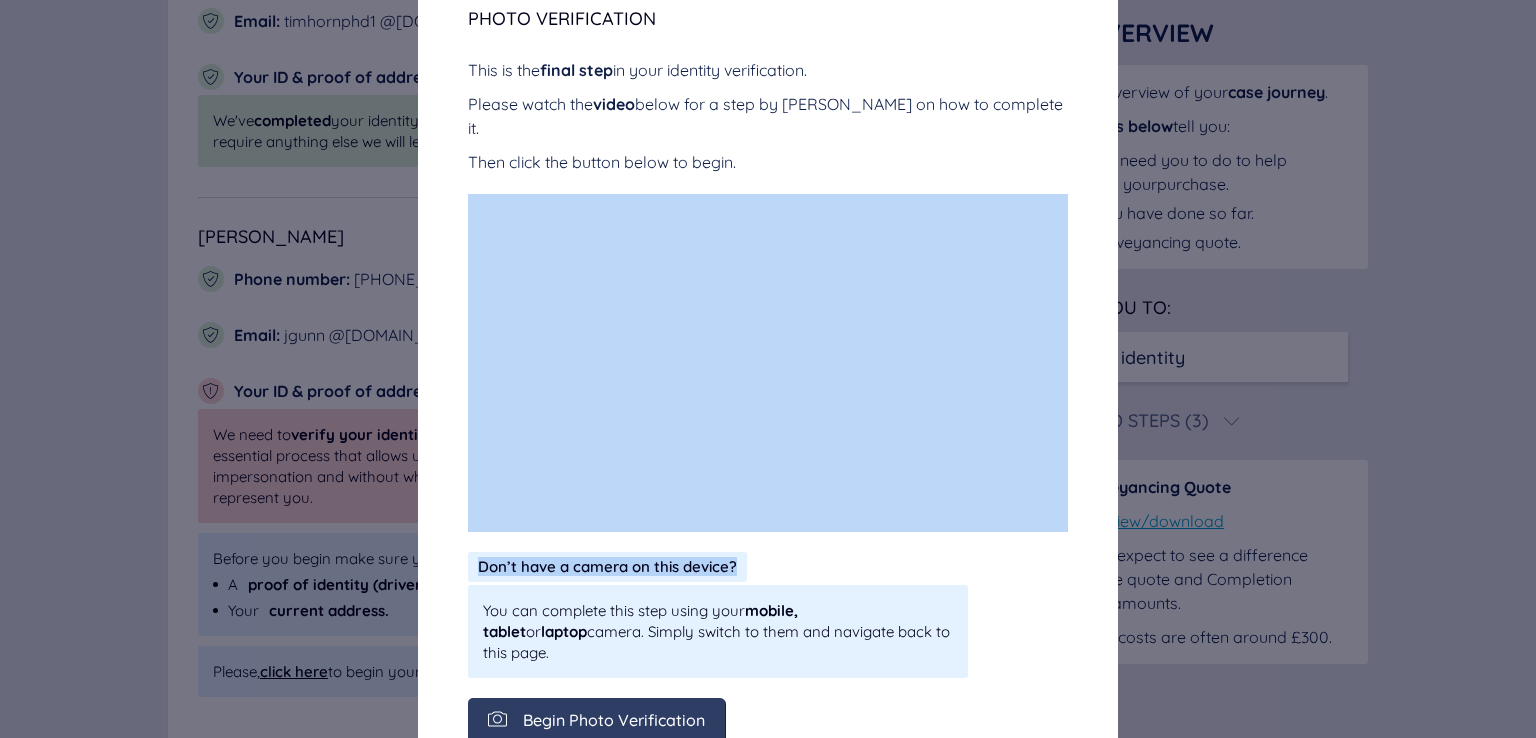 scroll, scrollTop: 366, scrollLeft: 0, axis: vertical 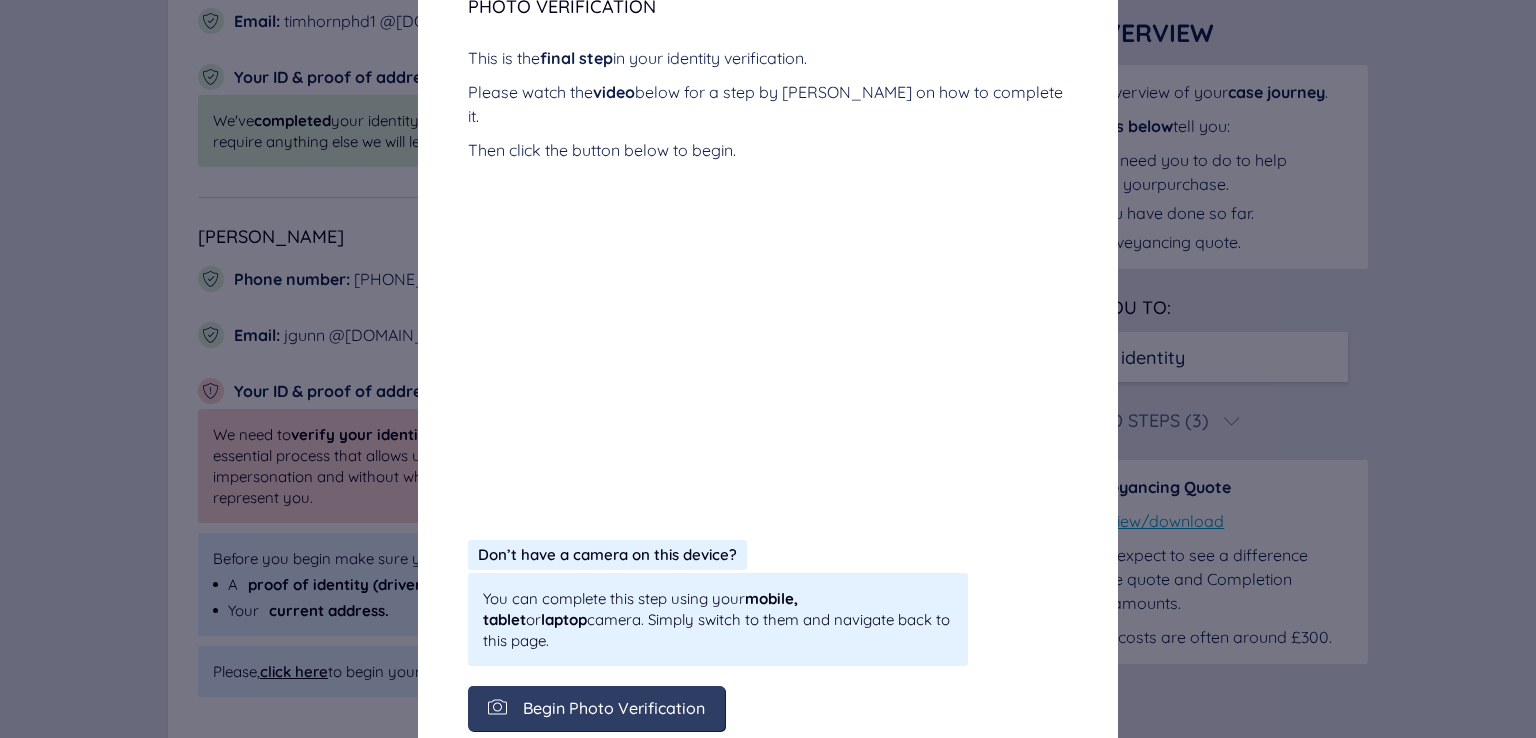click on "Begin Photo Verification" at bounding box center (614, 708) 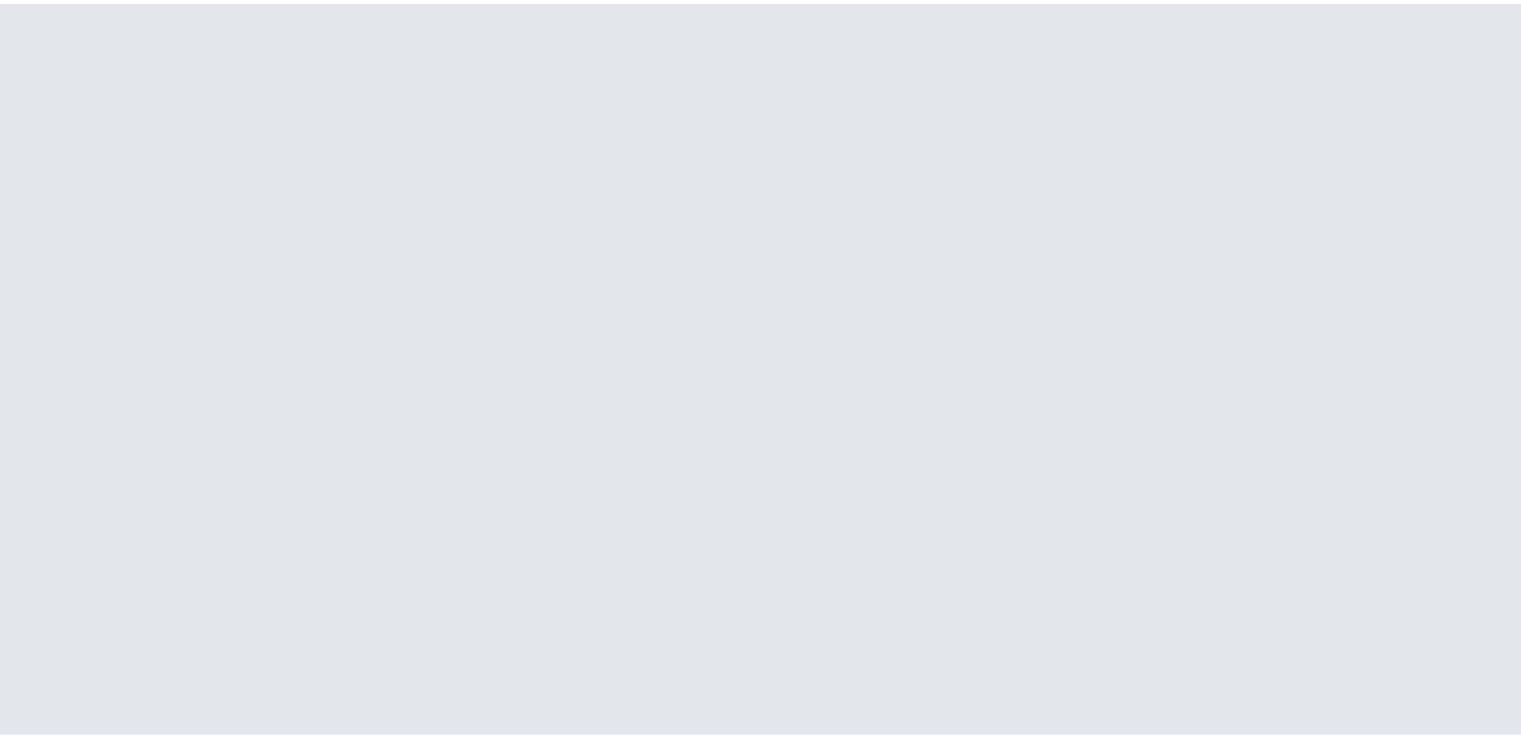 scroll, scrollTop: 0, scrollLeft: 0, axis: both 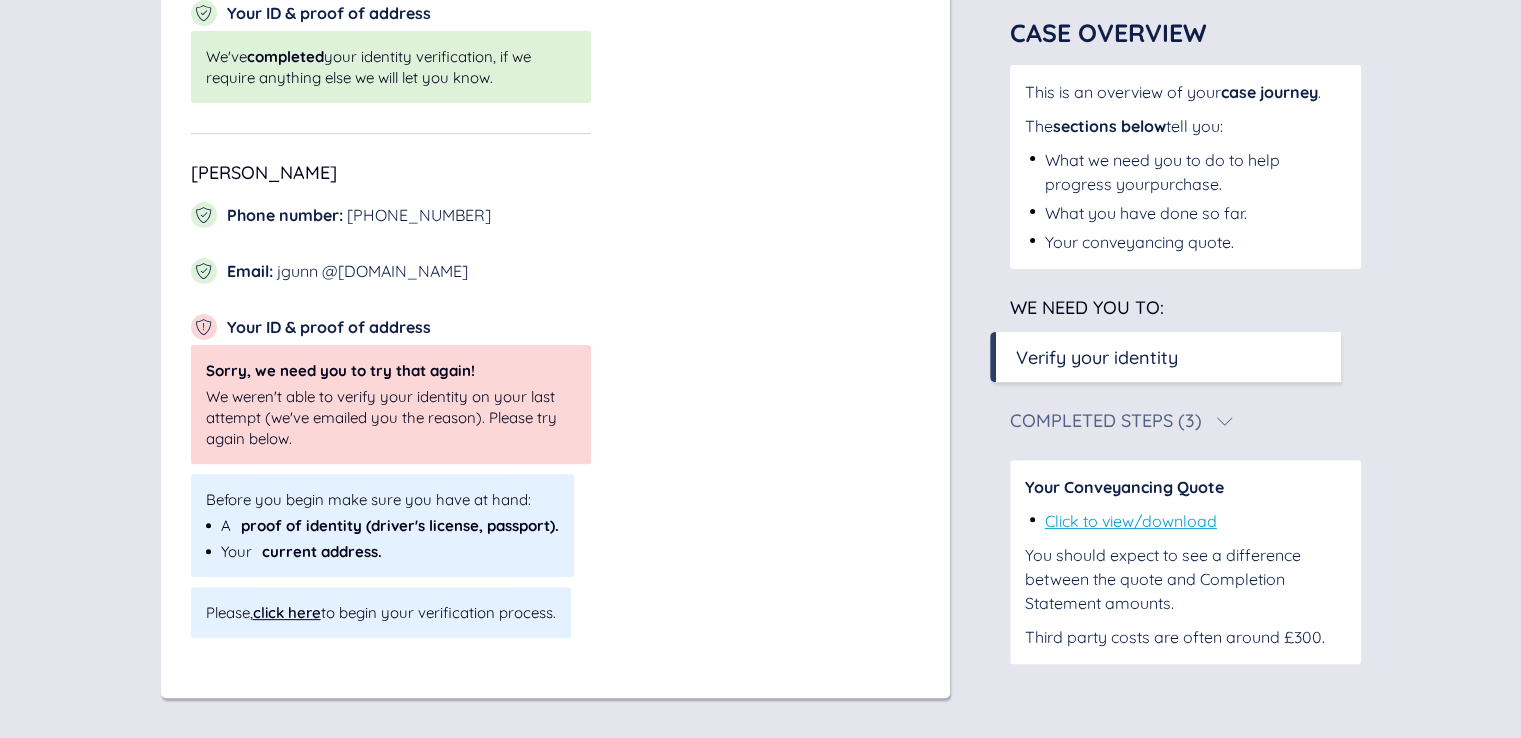 click on "click here" at bounding box center [287, 612] 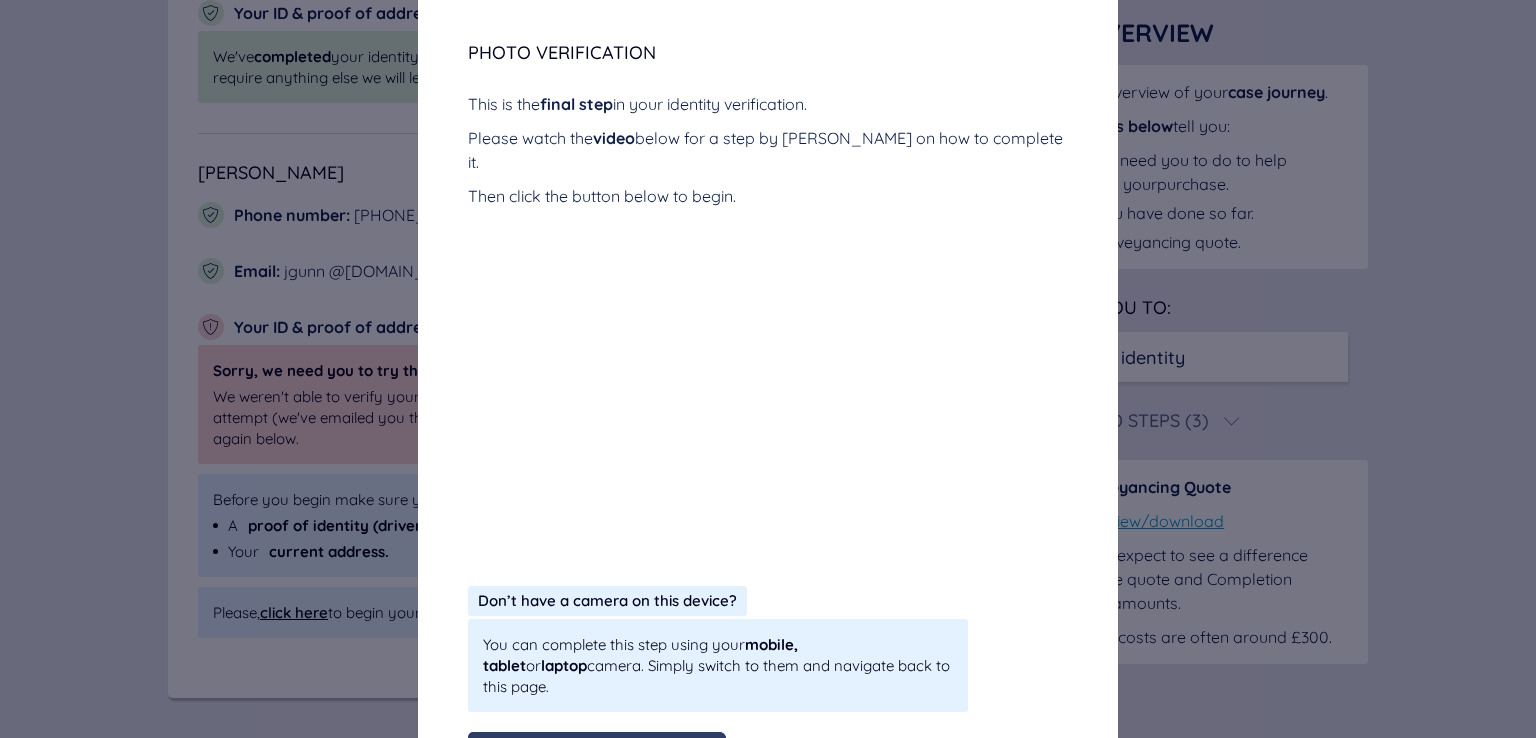 scroll, scrollTop: 366, scrollLeft: 0, axis: vertical 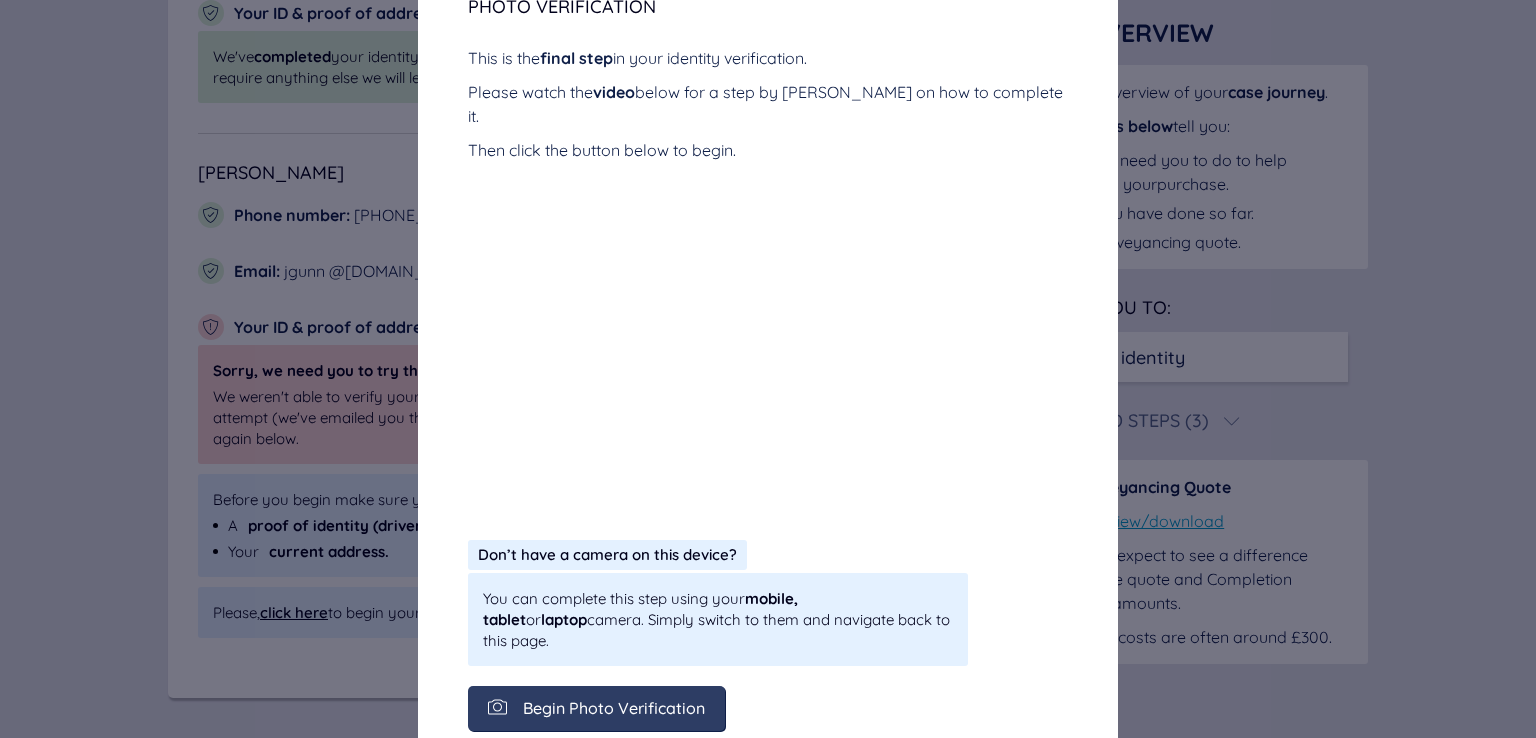 click on "Begin Photo Verification" at bounding box center [614, 708] 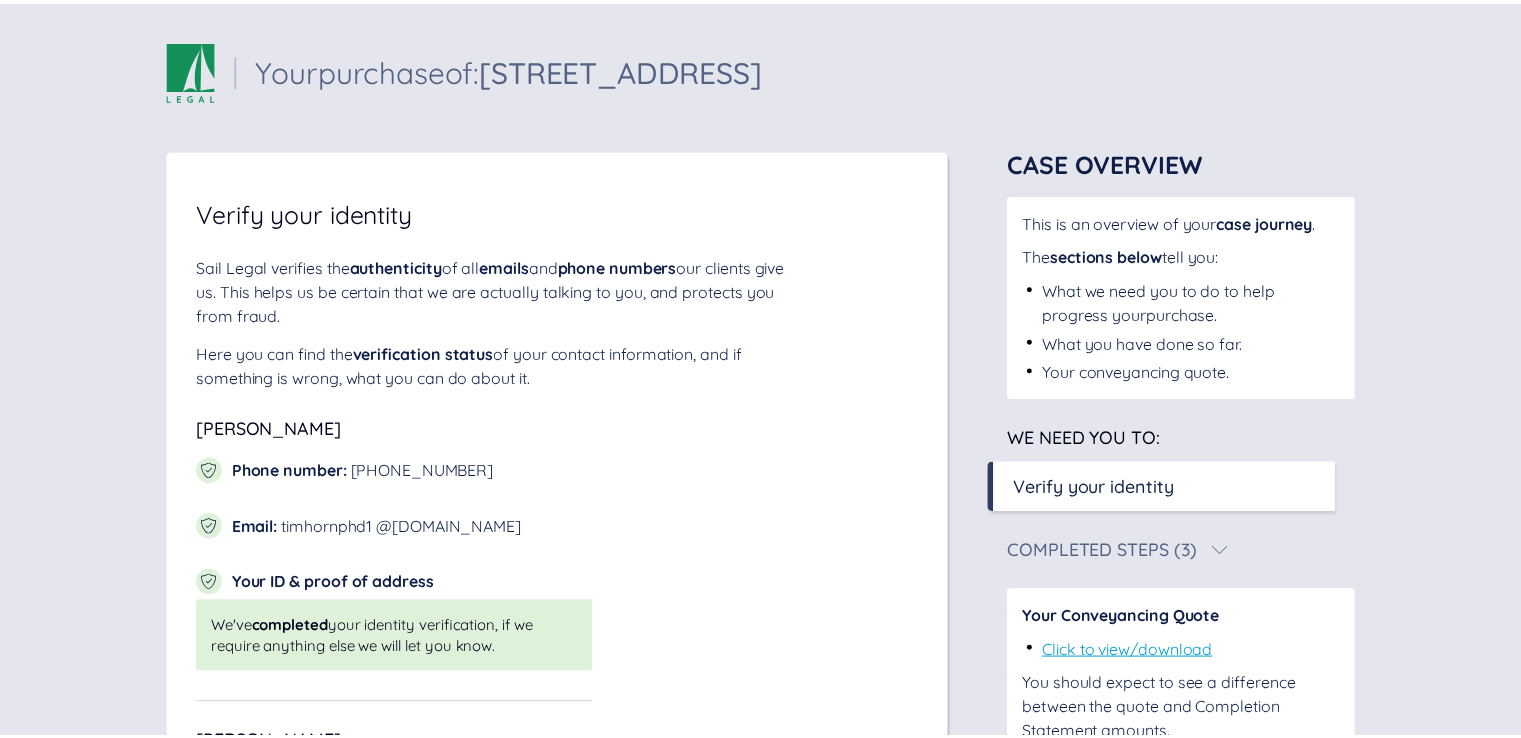 scroll, scrollTop: 0, scrollLeft: 0, axis: both 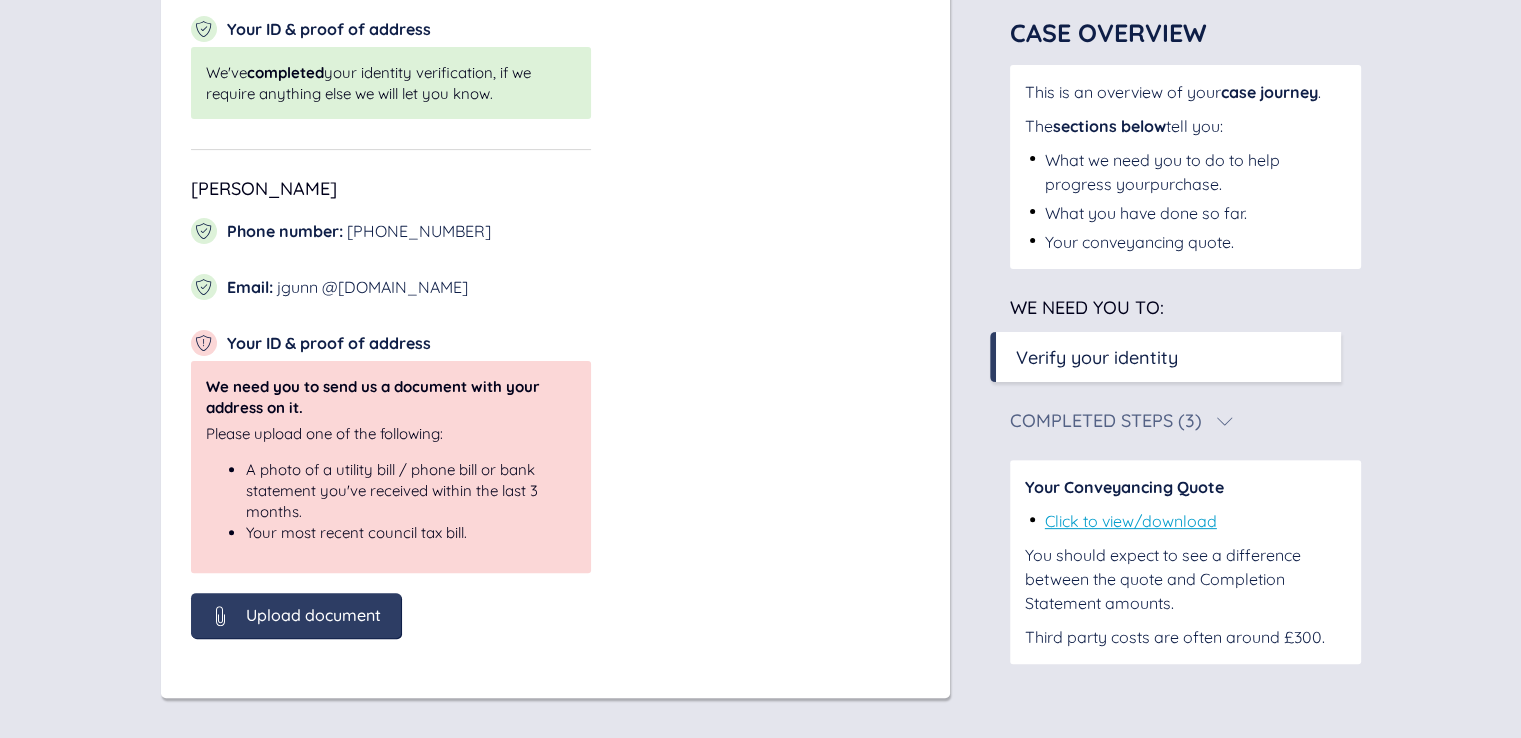 click on "Upload document" at bounding box center [313, 615] 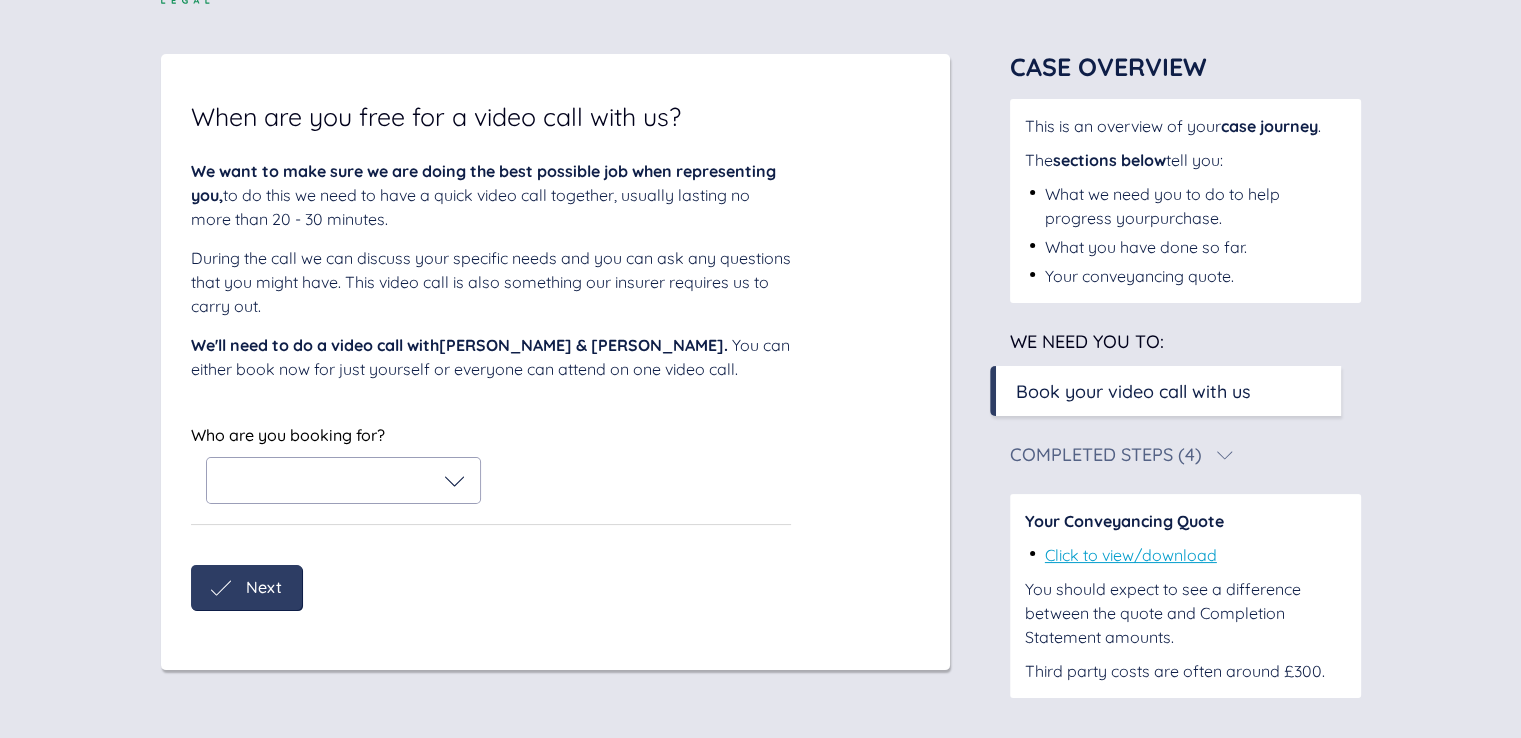 scroll, scrollTop: 96, scrollLeft: 0, axis: vertical 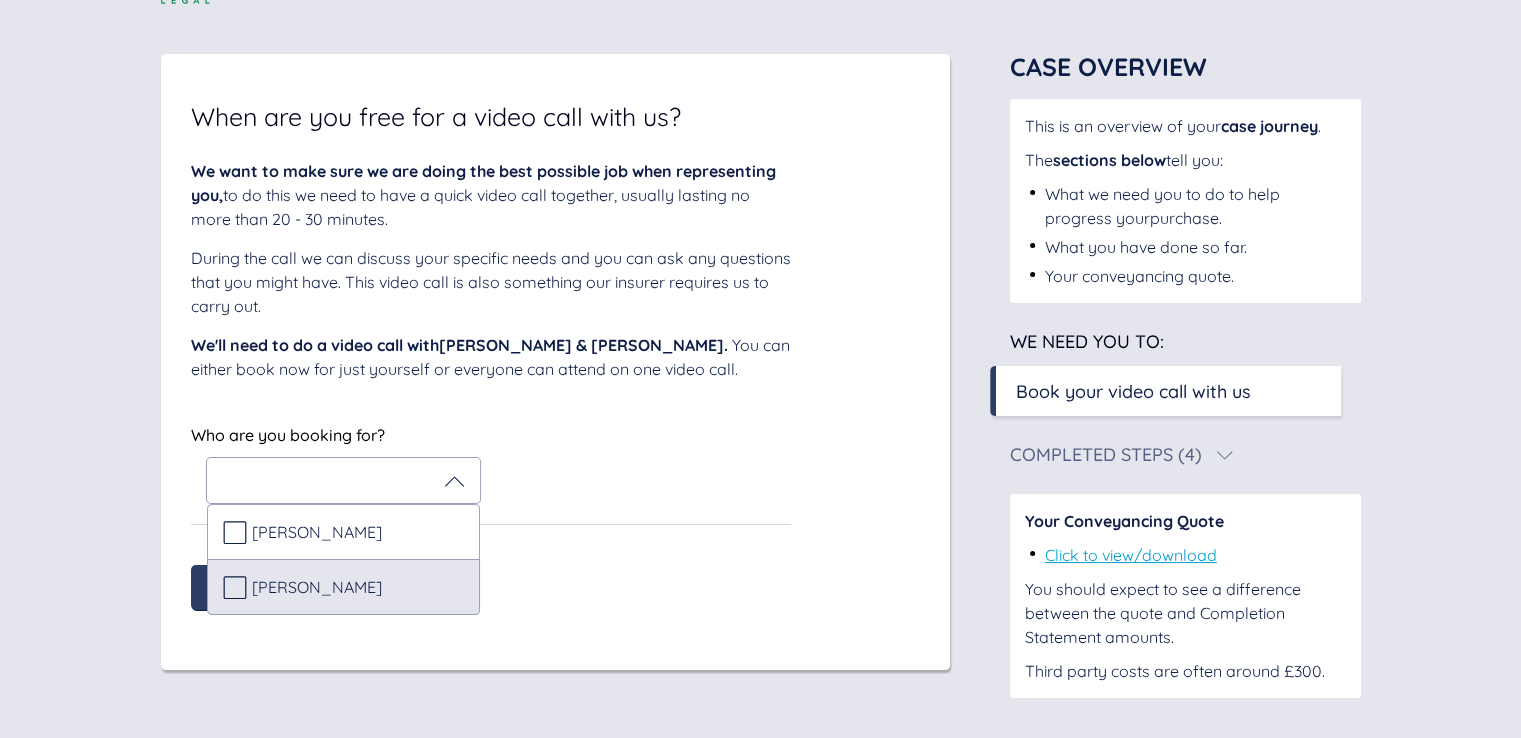 click 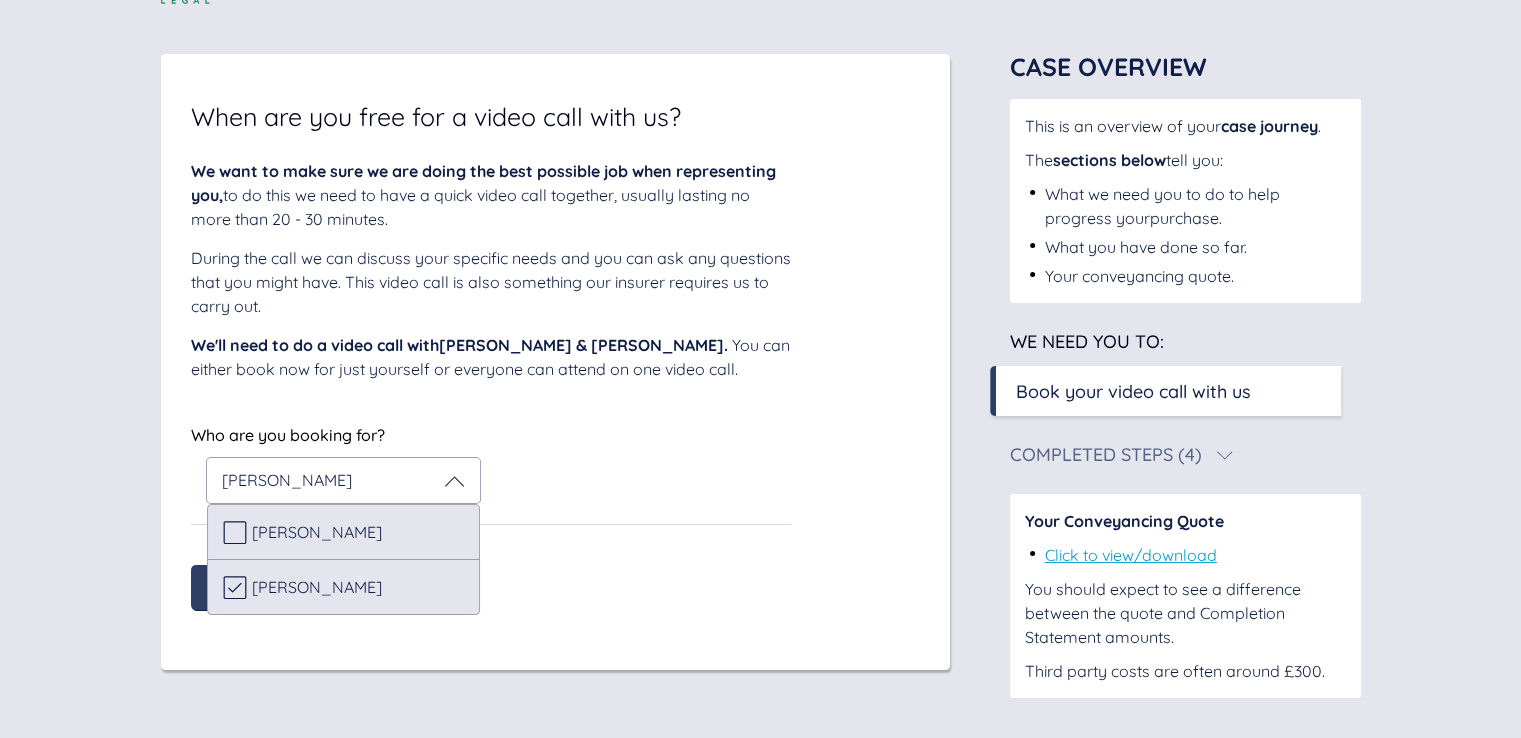 scroll, scrollTop: 298, scrollLeft: 0, axis: vertical 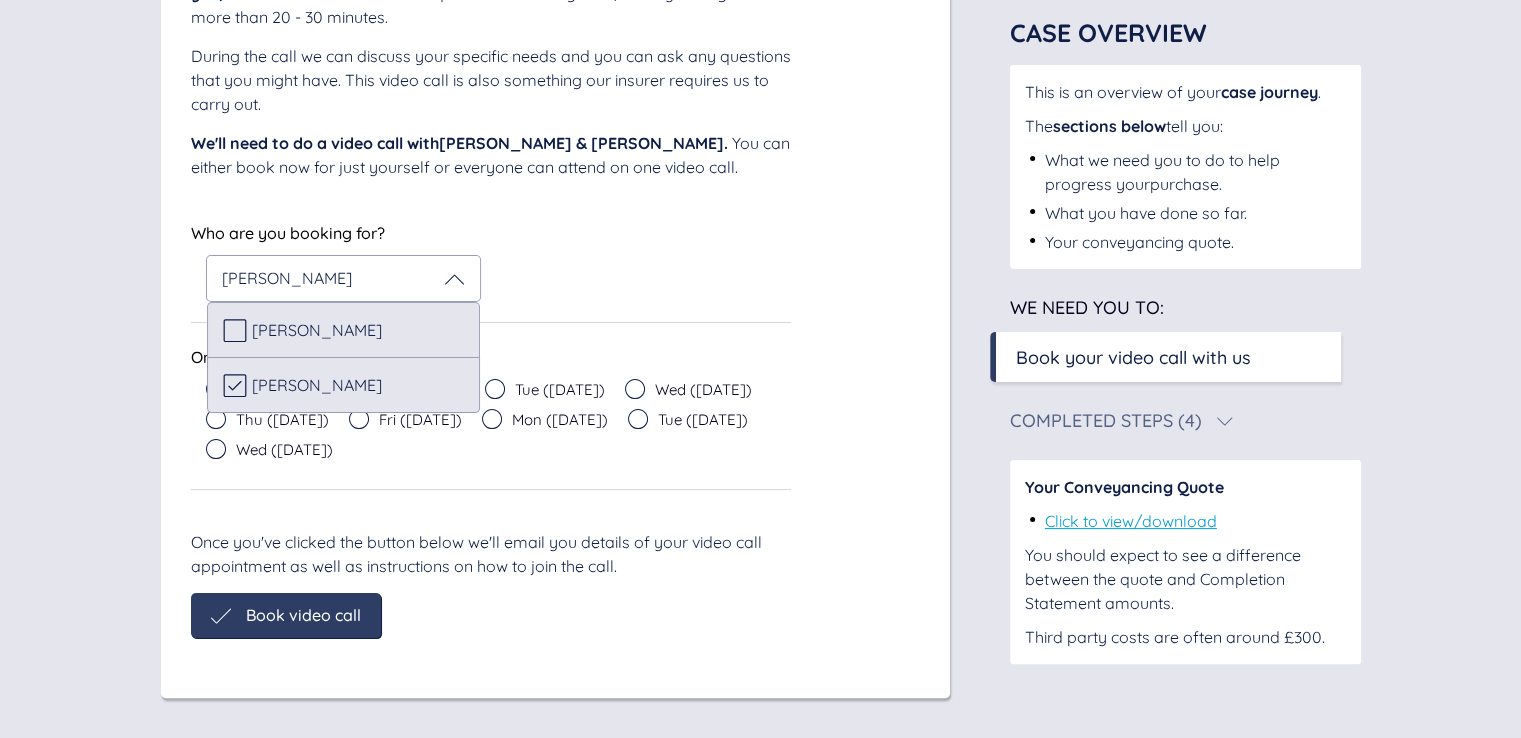click 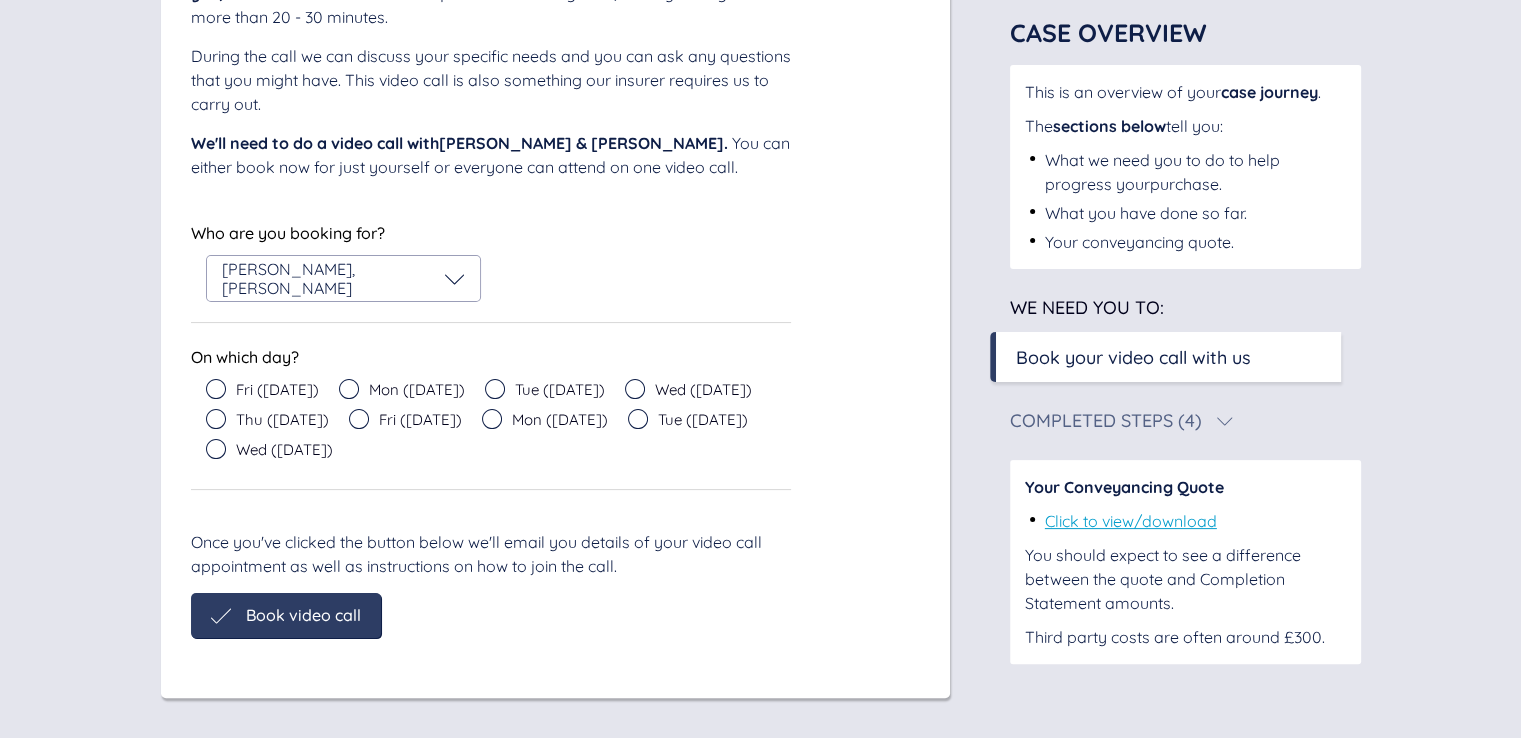 click on "Who are you booking for? [PERSON_NAME] ,  [PERSON_NAME]" at bounding box center [491, 260] 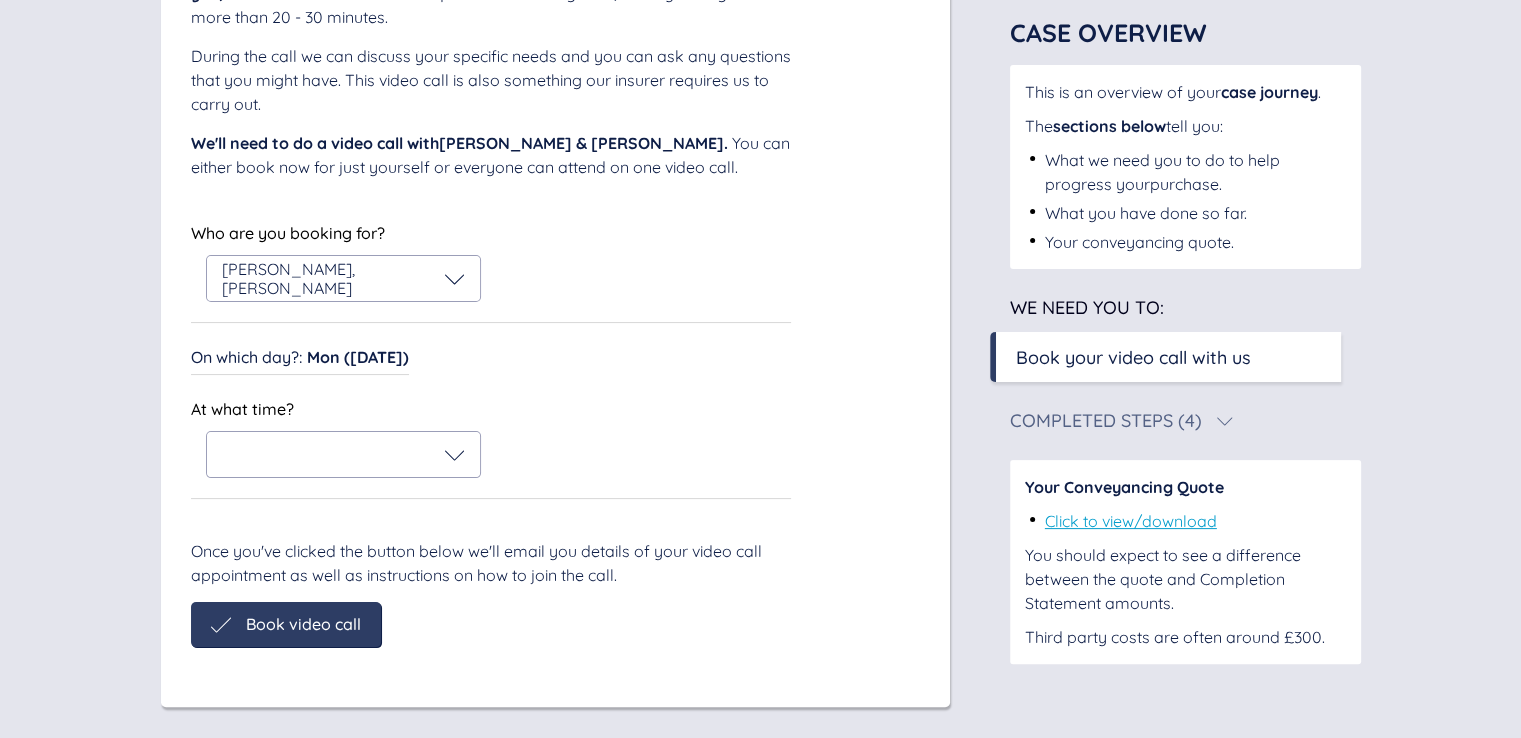 scroll, scrollTop: 308, scrollLeft: 0, axis: vertical 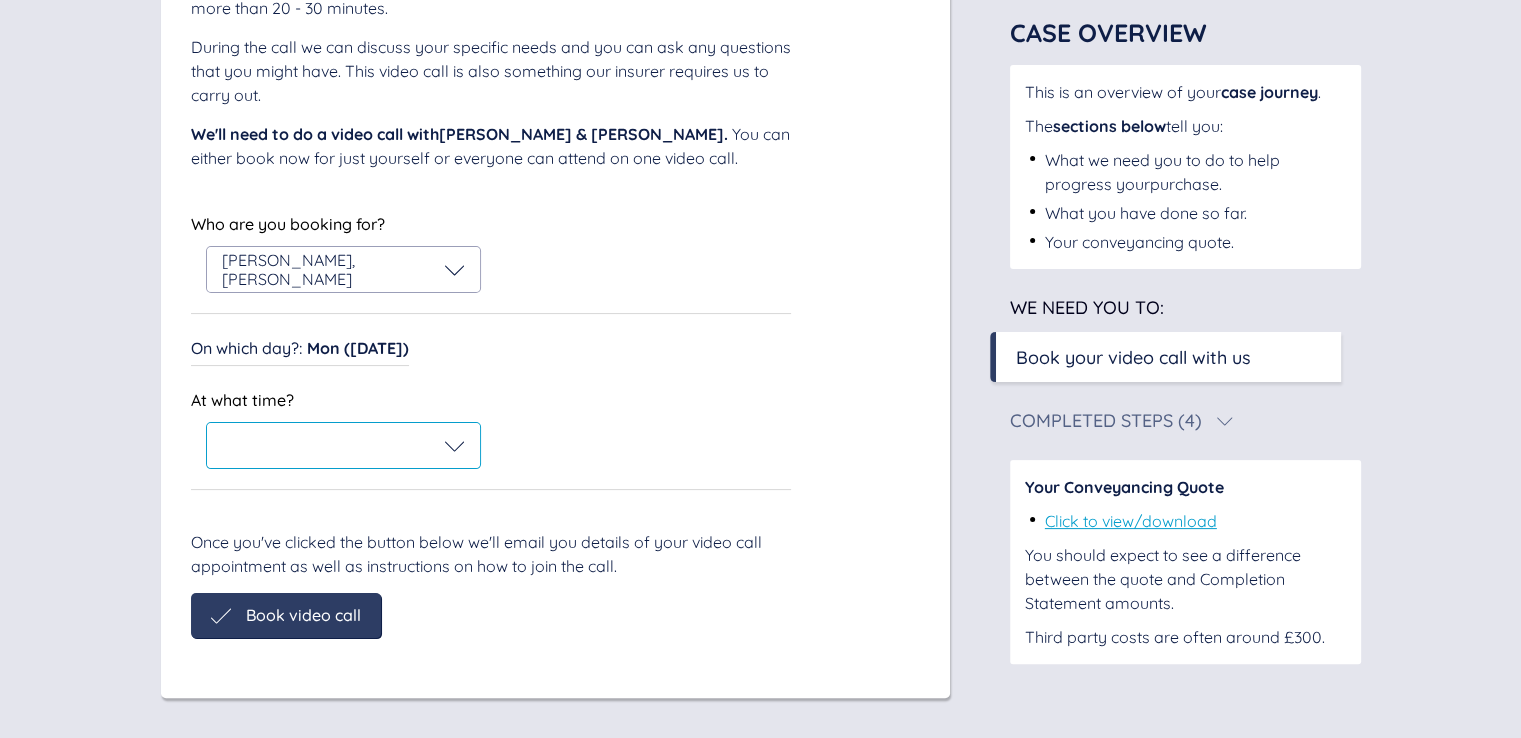 click at bounding box center (343, 446) 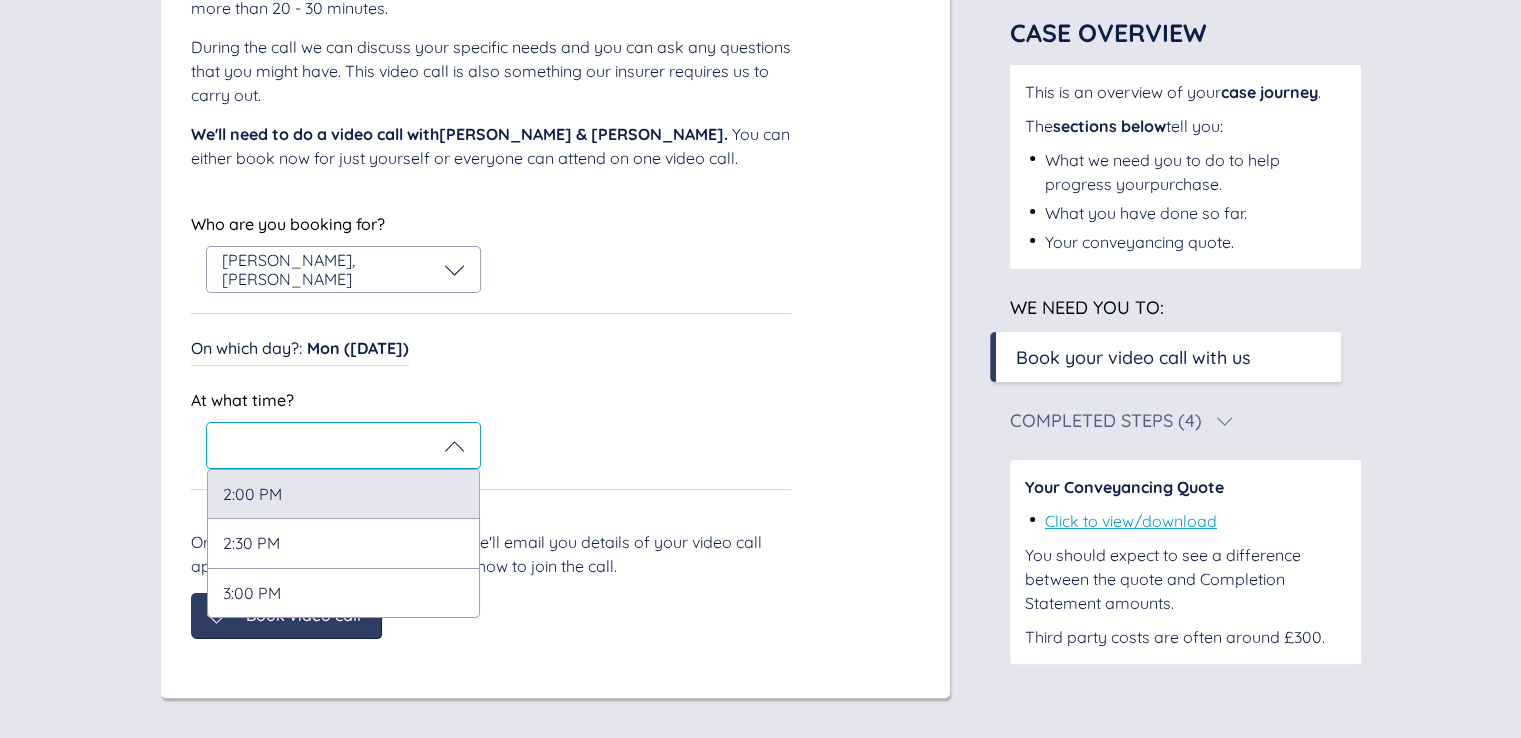 click on "2:00 PM" at bounding box center [343, 493] 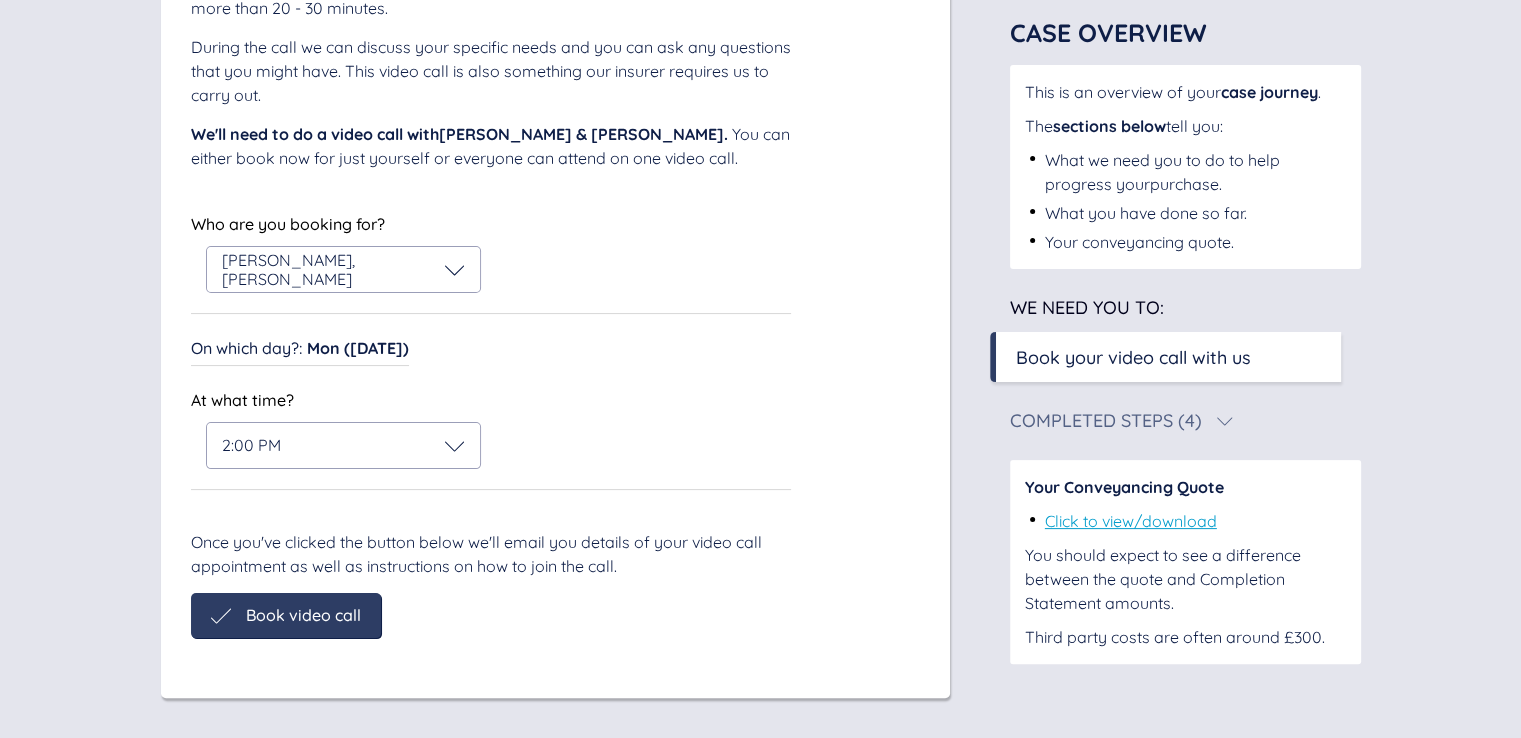 scroll, scrollTop: 236, scrollLeft: 0, axis: vertical 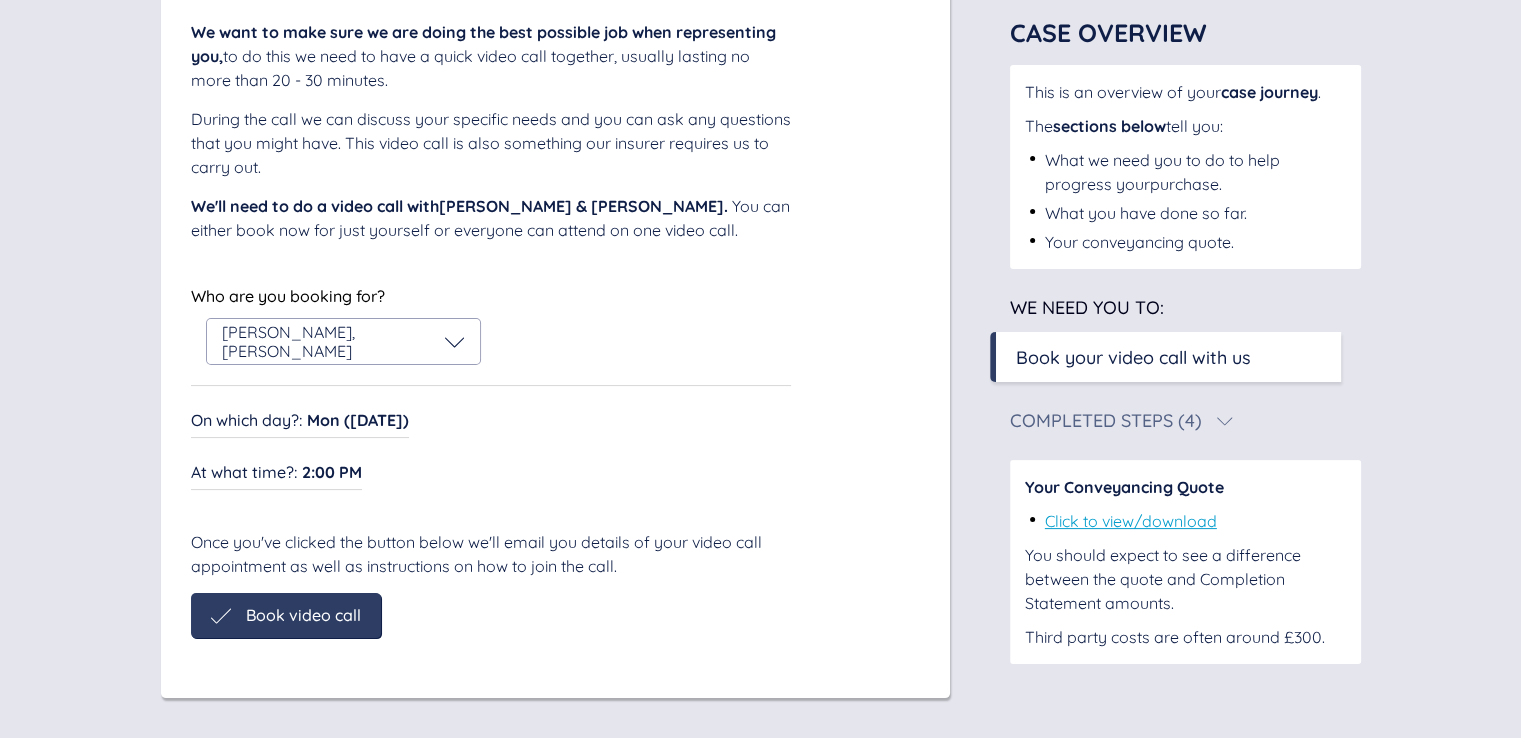 click on "Book video call" at bounding box center (286, 615) 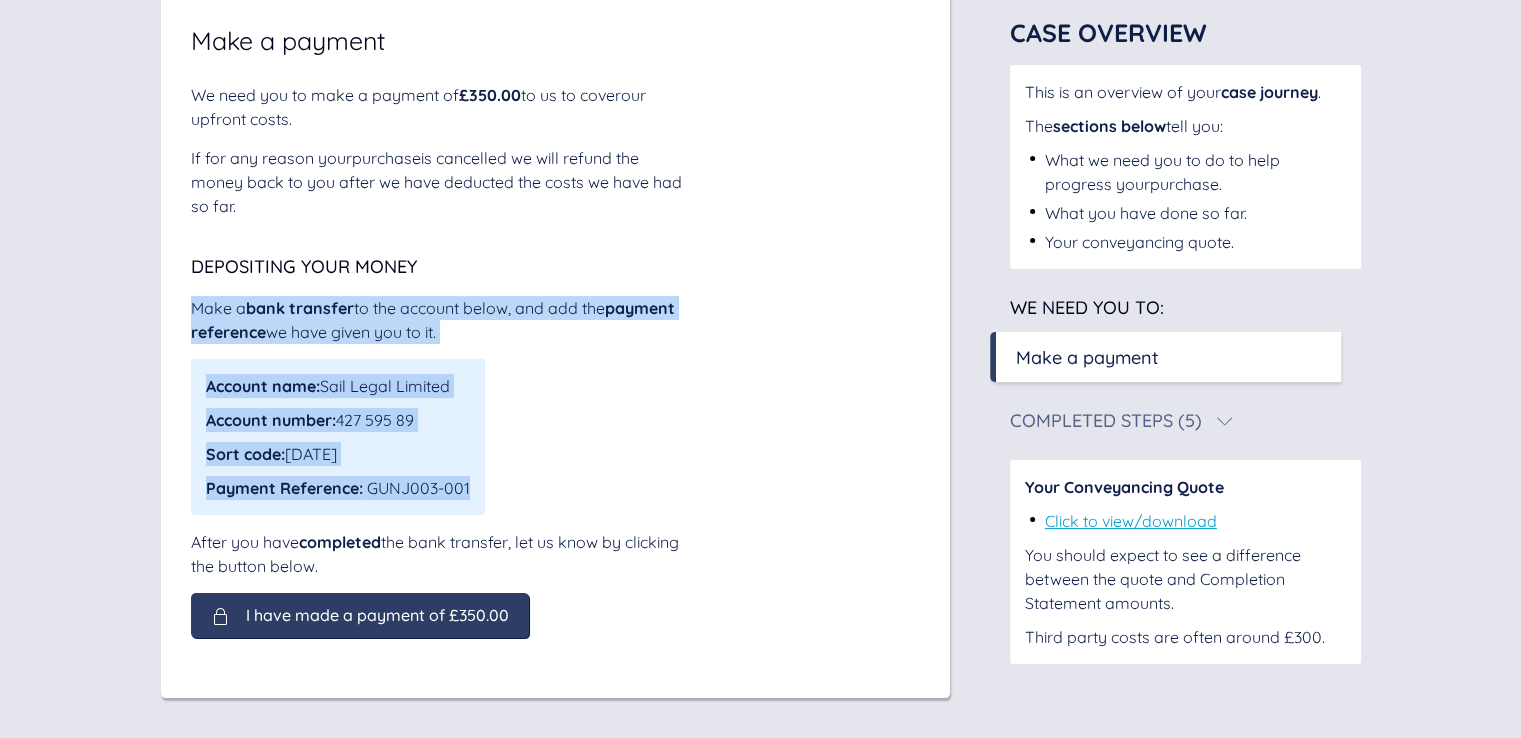 drag, startPoint x: 182, startPoint y: 314, endPoint x: 476, endPoint y: 496, distance: 345.7745 